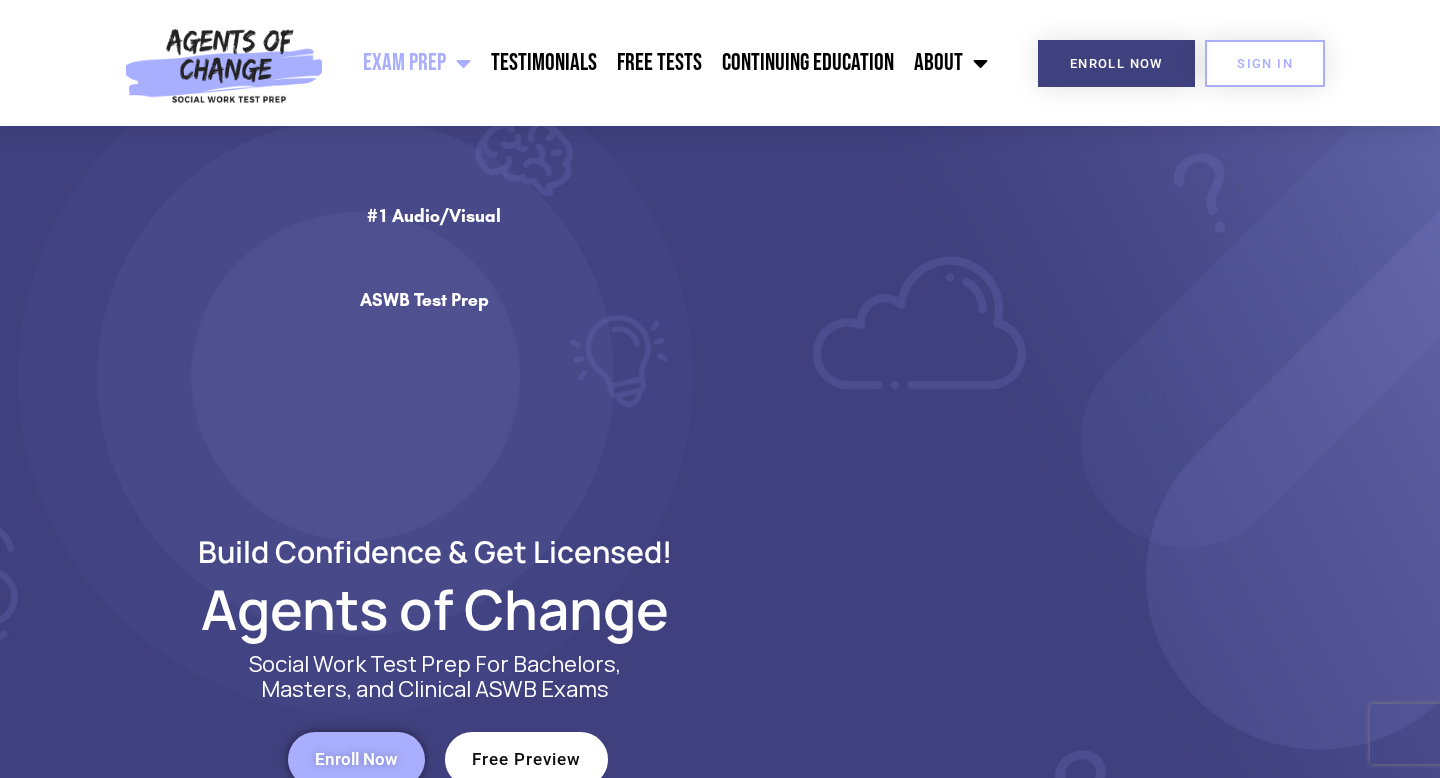 scroll, scrollTop: 0, scrollLeft: 0, axis: both 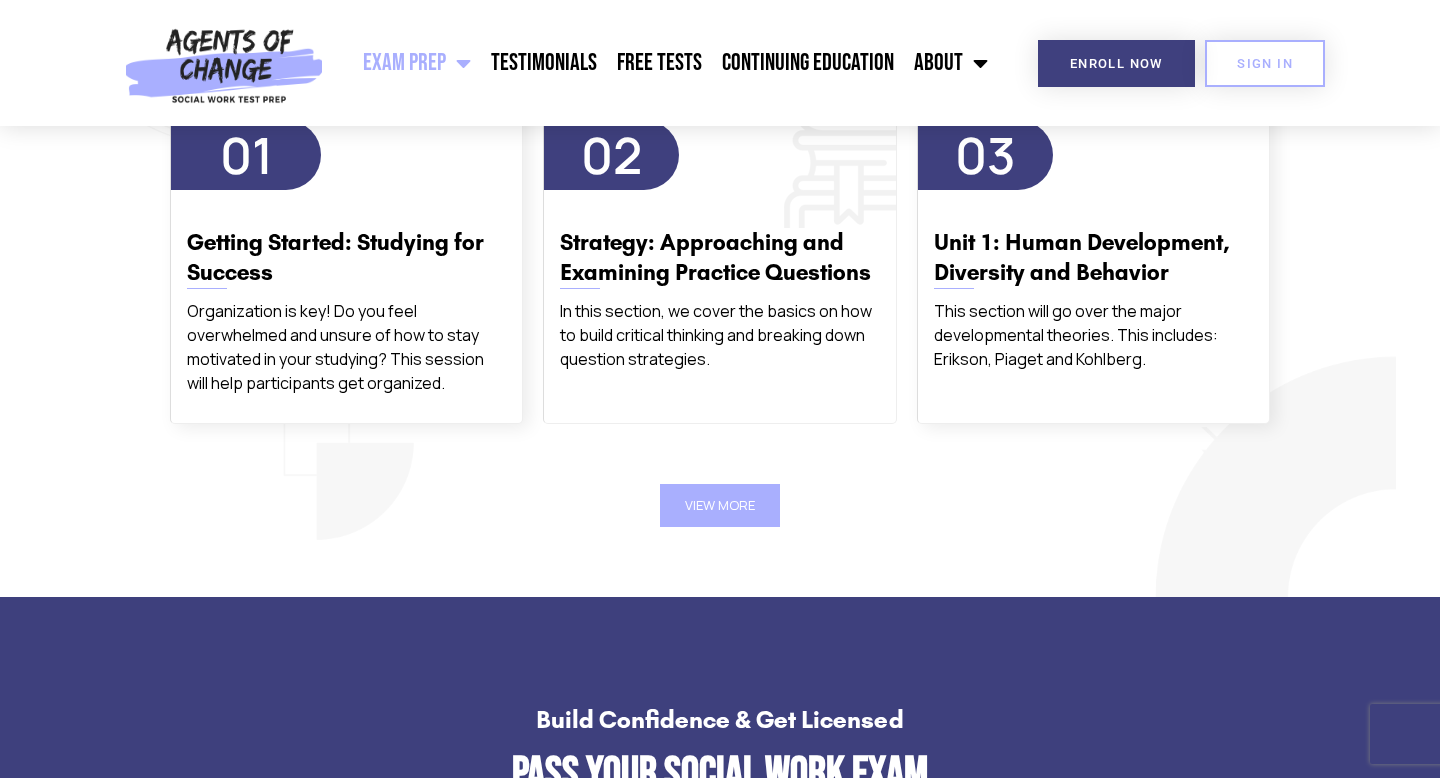 click on "Strategy: Approaching and Examining Practice Questions" at bounding box center (719, 258) 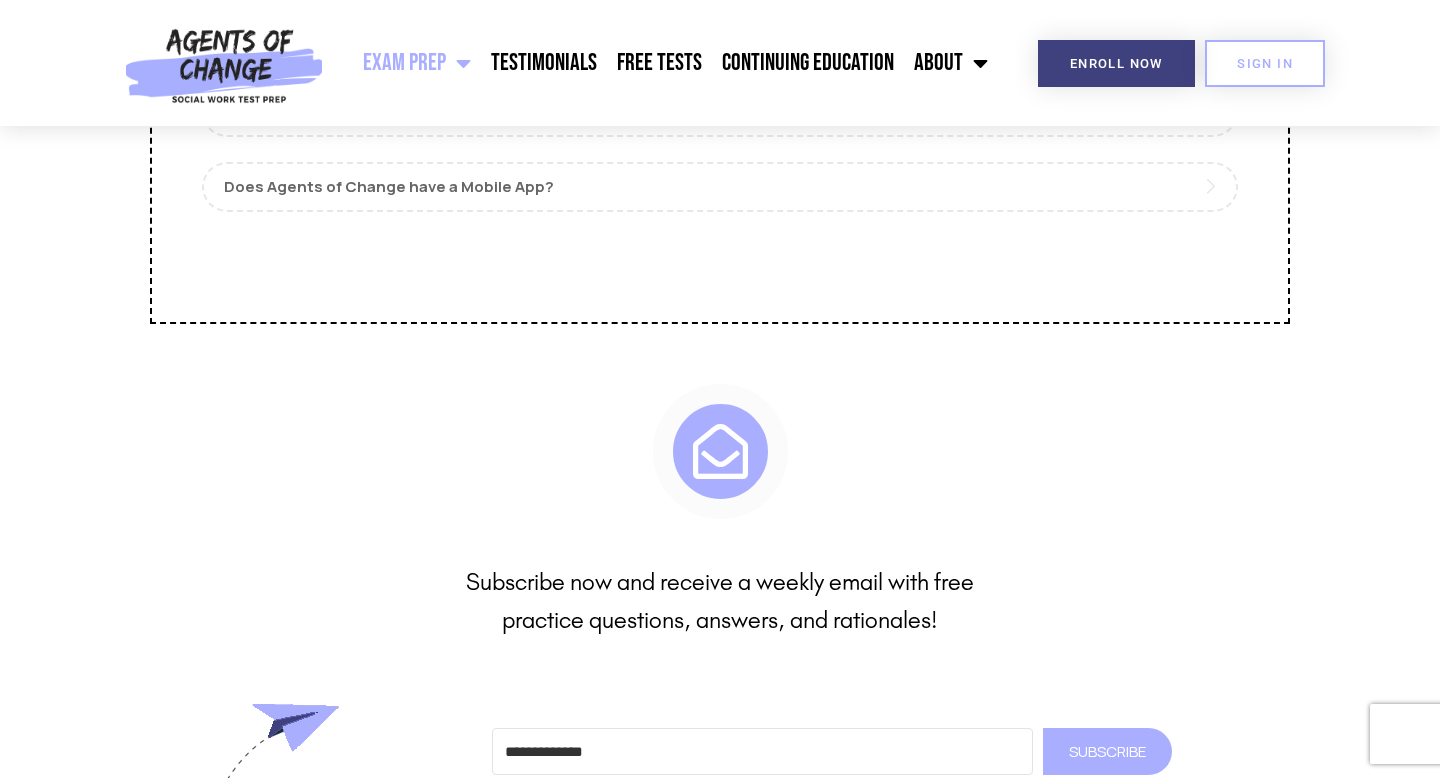 scroll, scrollTop: 9682, scrollLeft: 0, axis: vertical 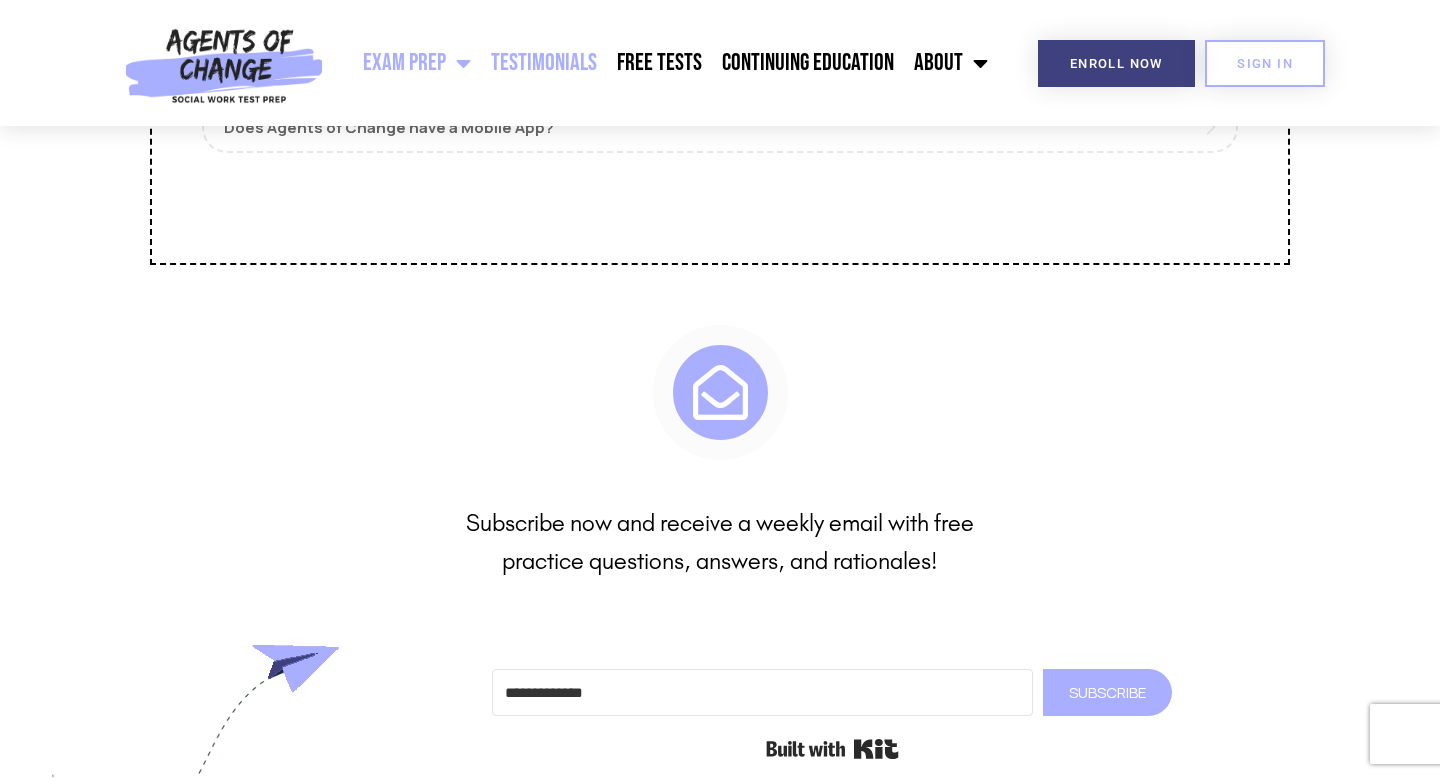 click on "Testimonials" 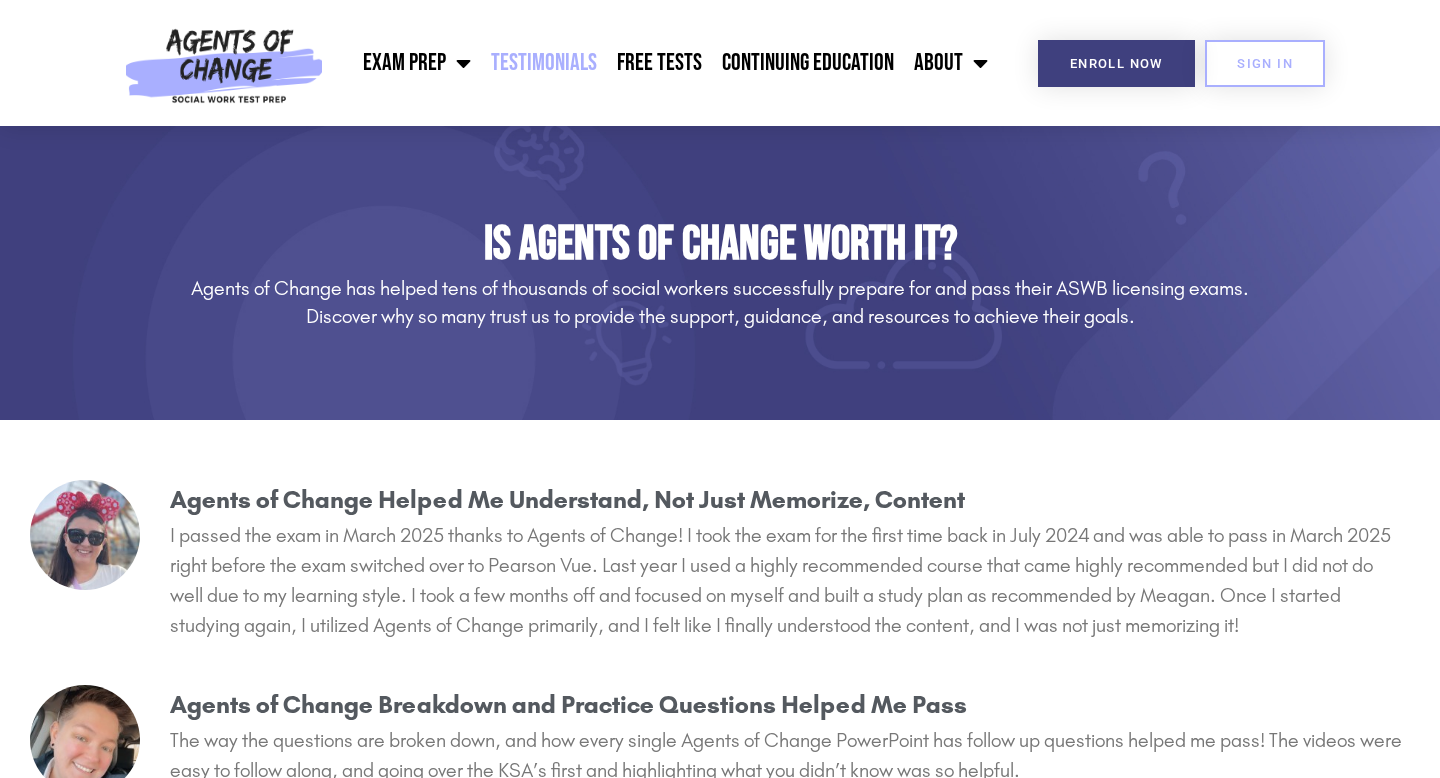 scroll, scrollTop: 54, scrollLeft: 0, axis: vertical 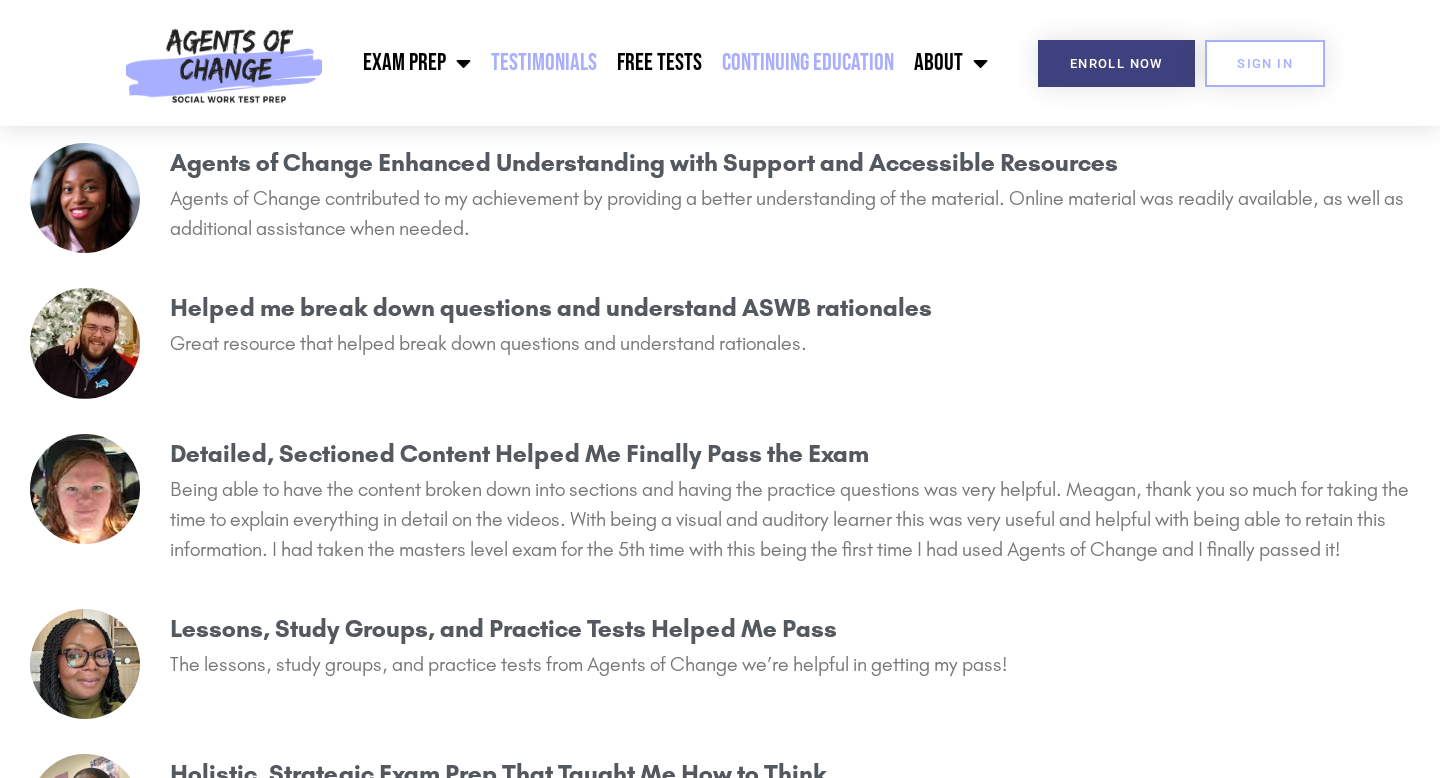click on "Continuing Education" 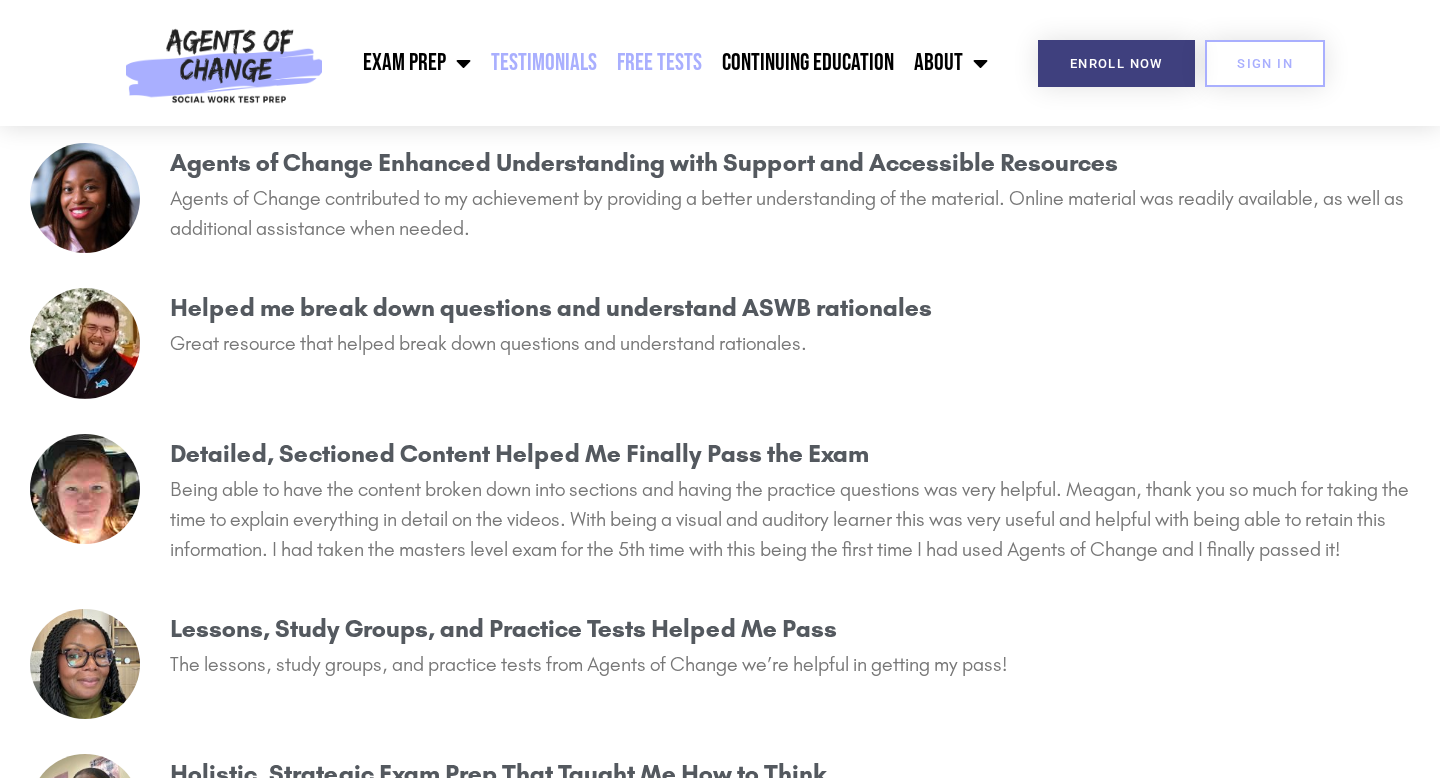 click on "Free Tests" 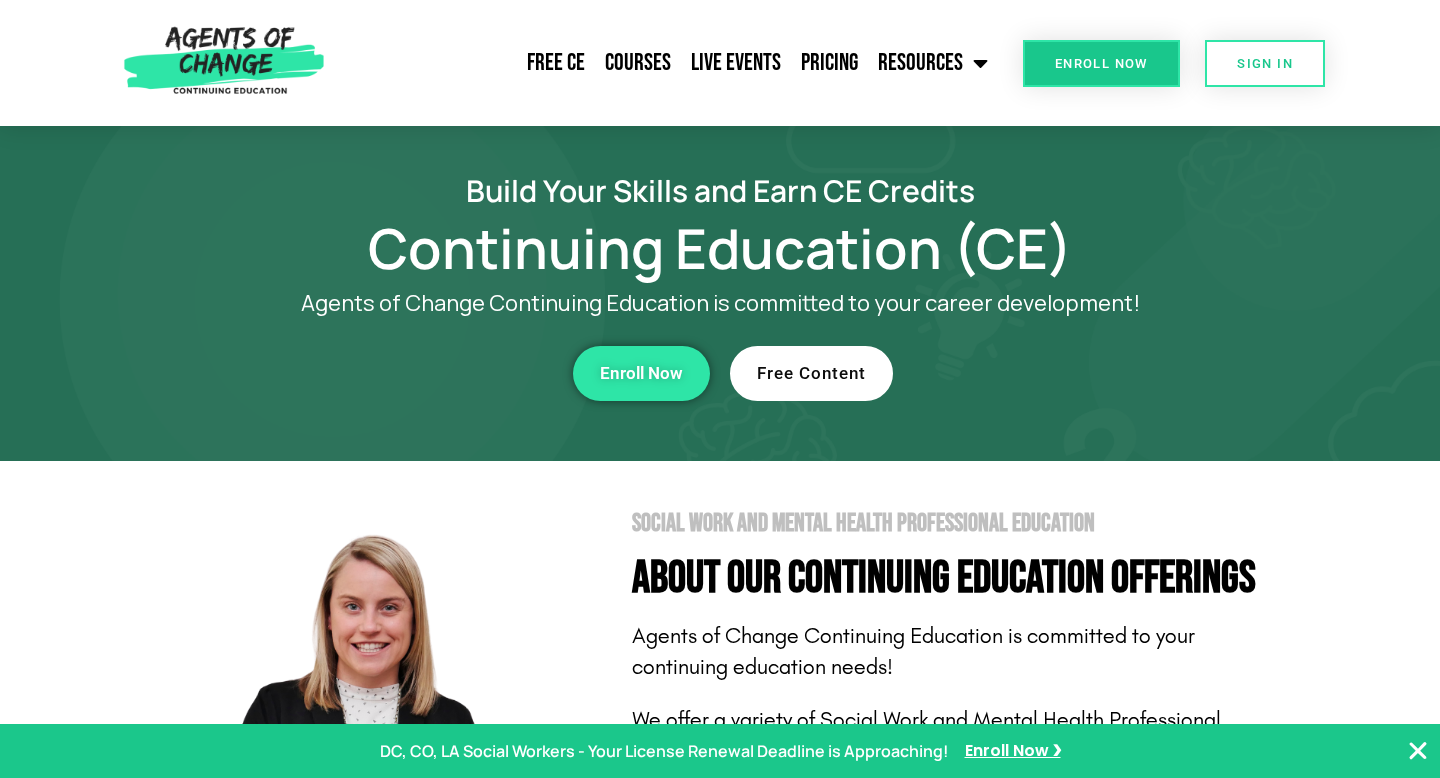 scroll, scrollTop: 395, scrollLeft: 0, axis: vertical 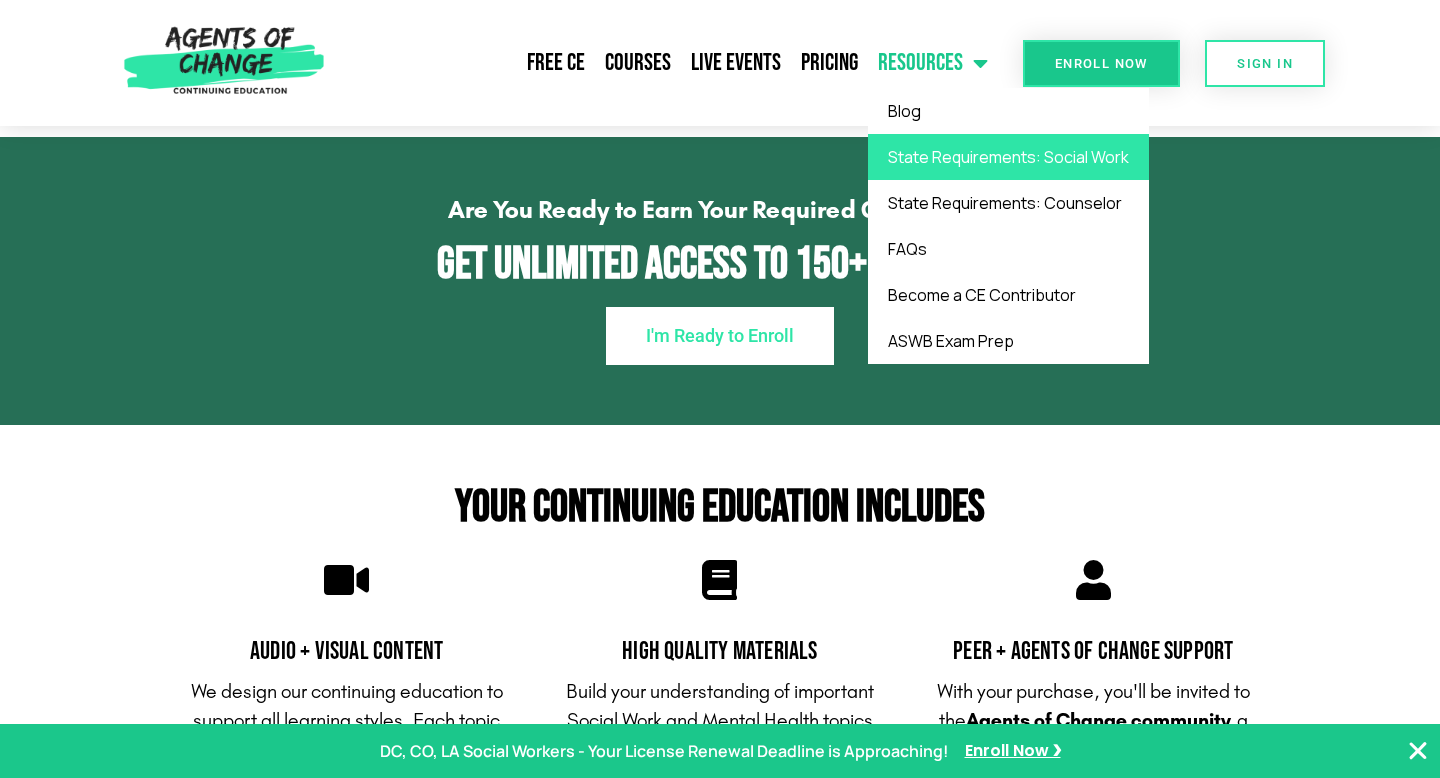click on "State Requirements: Social Work" 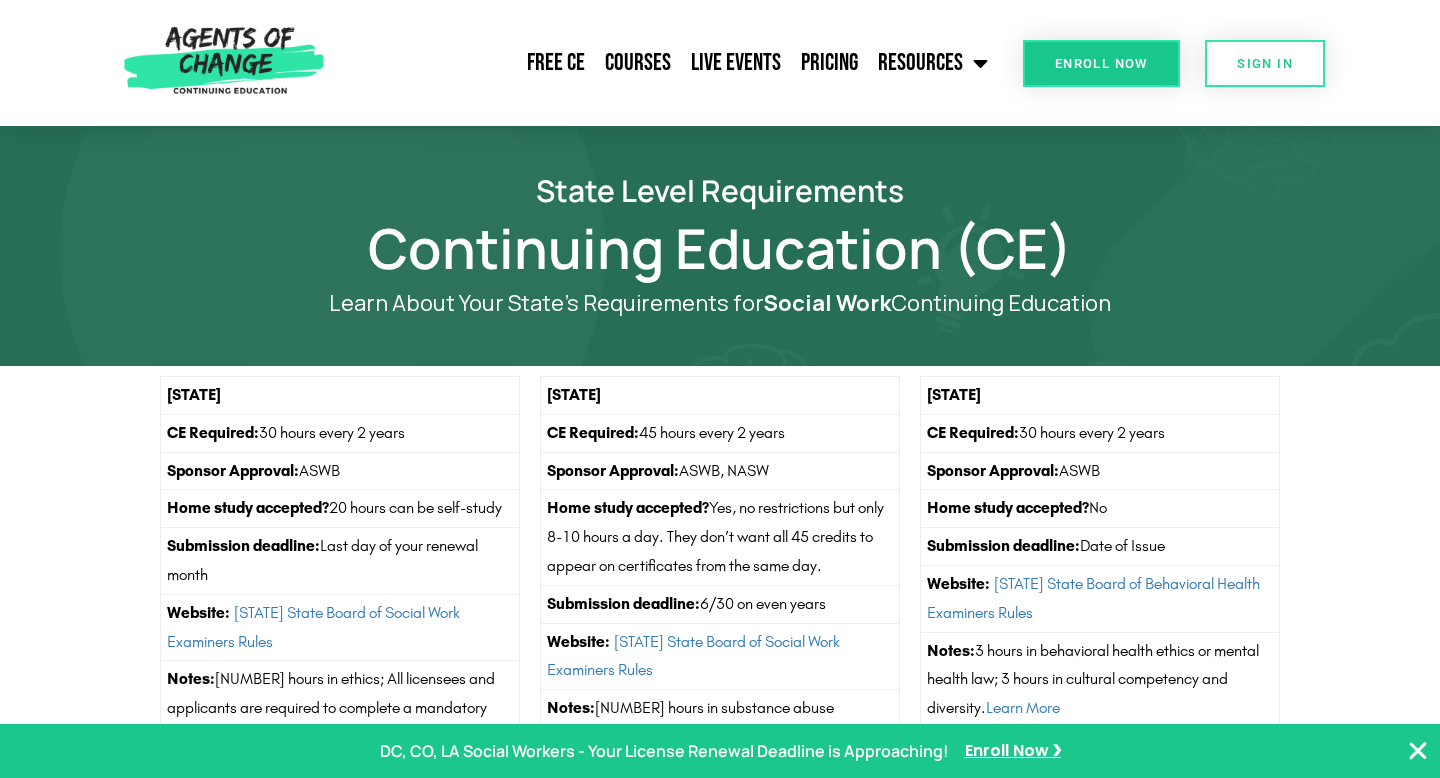 scroll, scrollTop: 0, scrollLeft: 0, axis: both 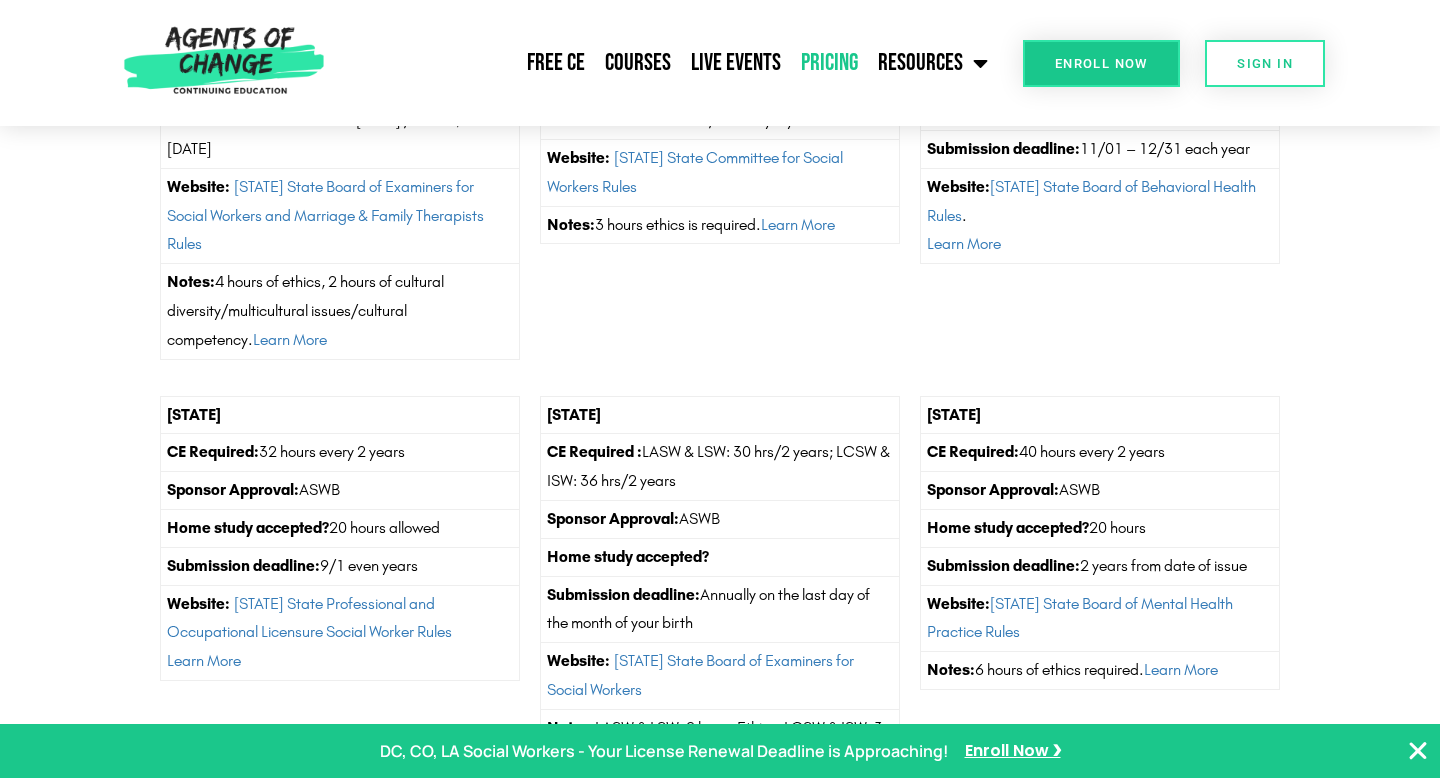 click on "Pricing" 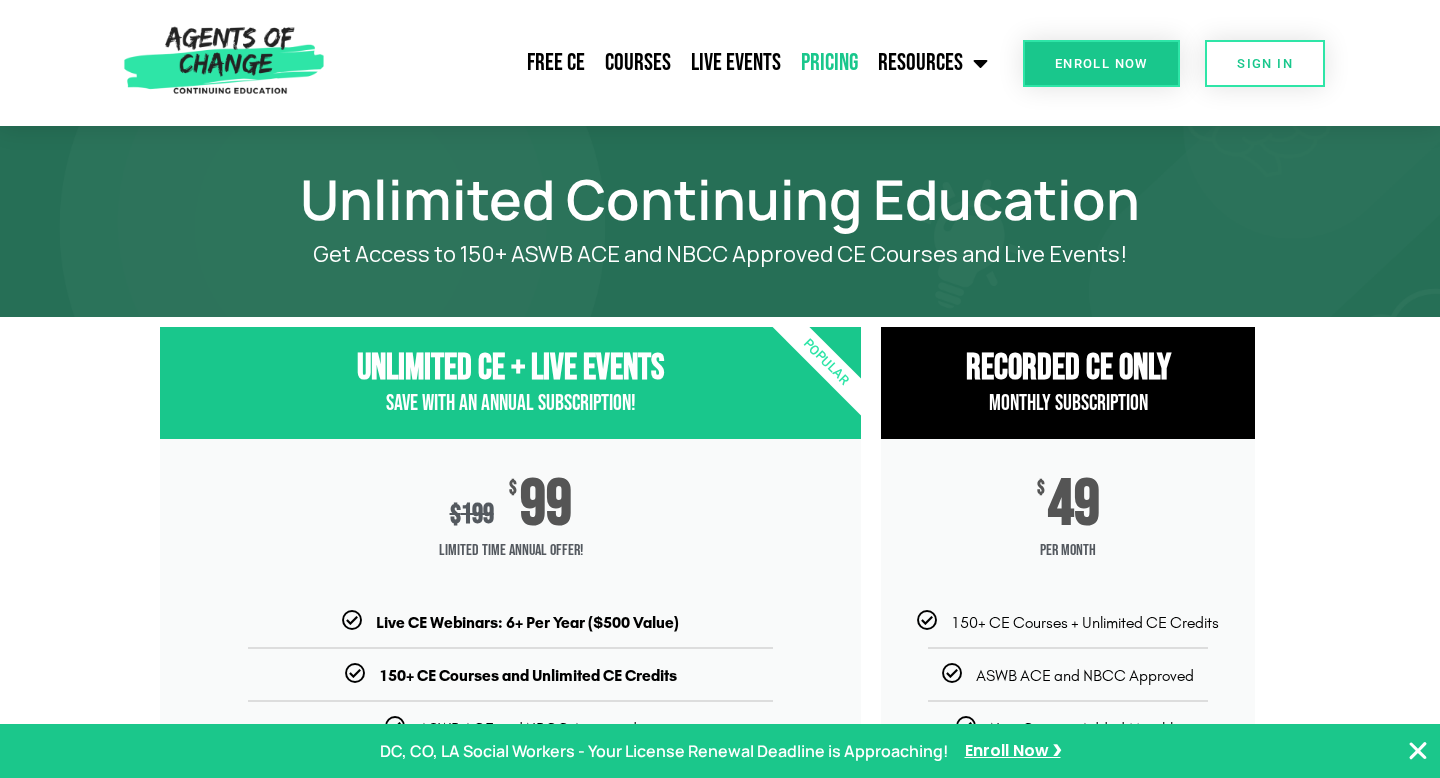 scroll, scrollTop: 0, scrollLeft: 0, axis: both 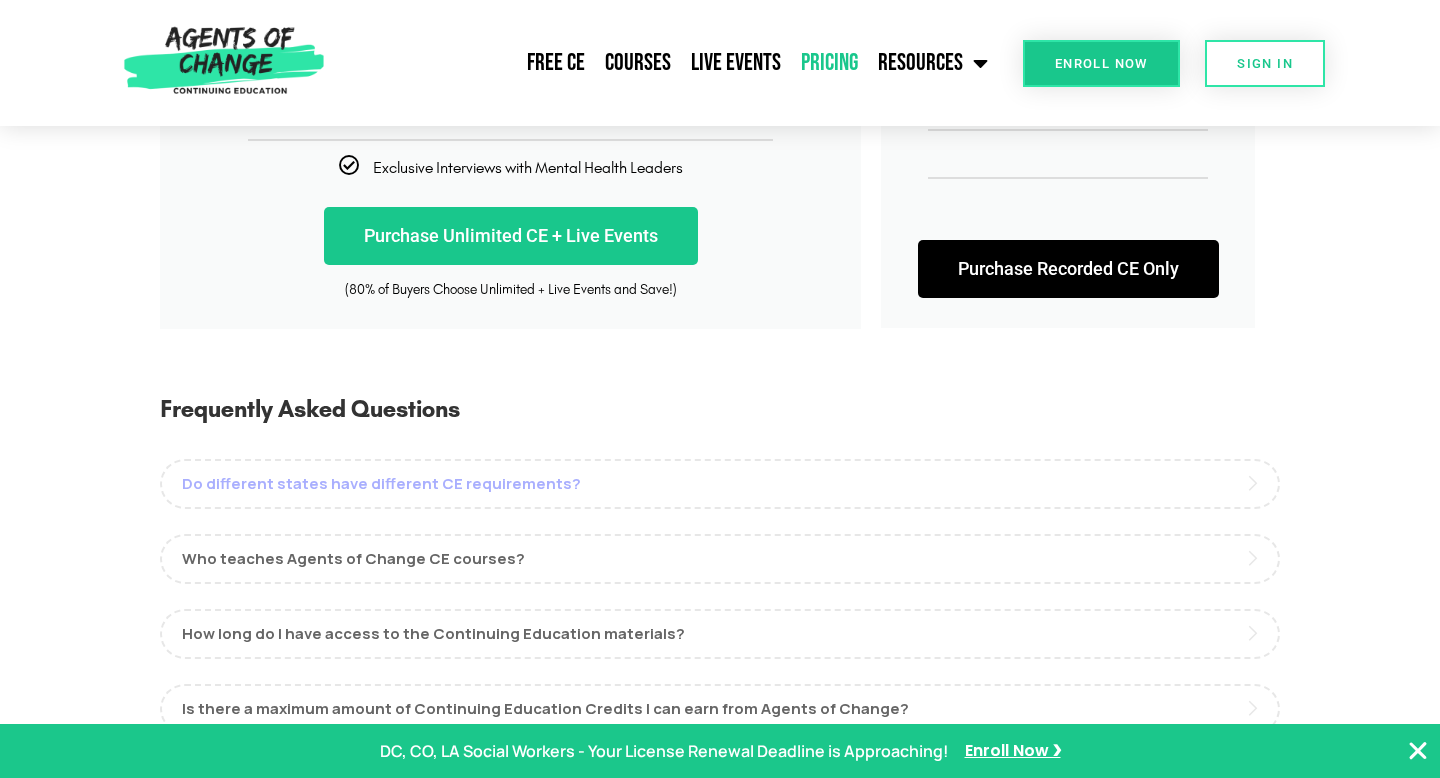 click on "Do different states have different CE requirements?" at bounding box center [720, 484] 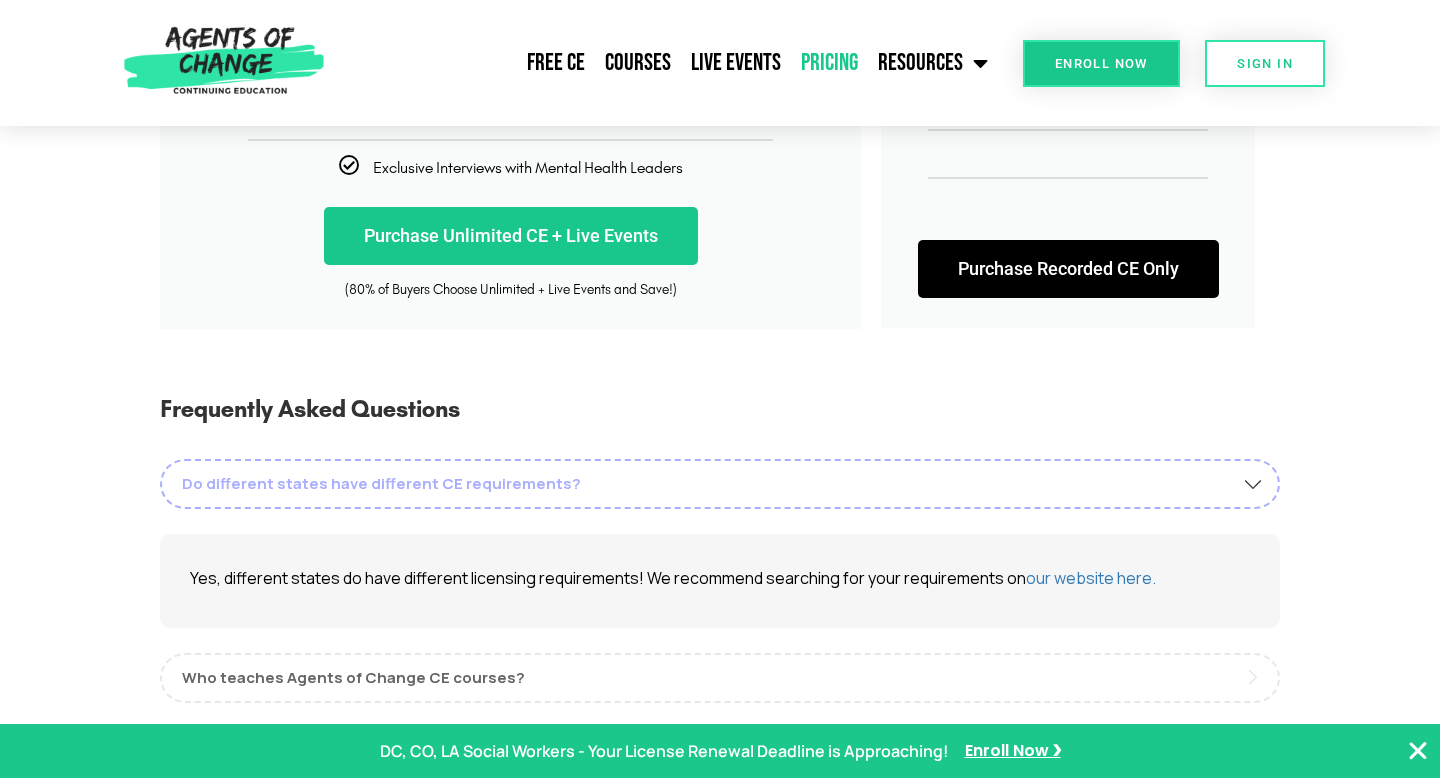 click on "Do different states have different CE requirements?" at bounding box center [720, 484] 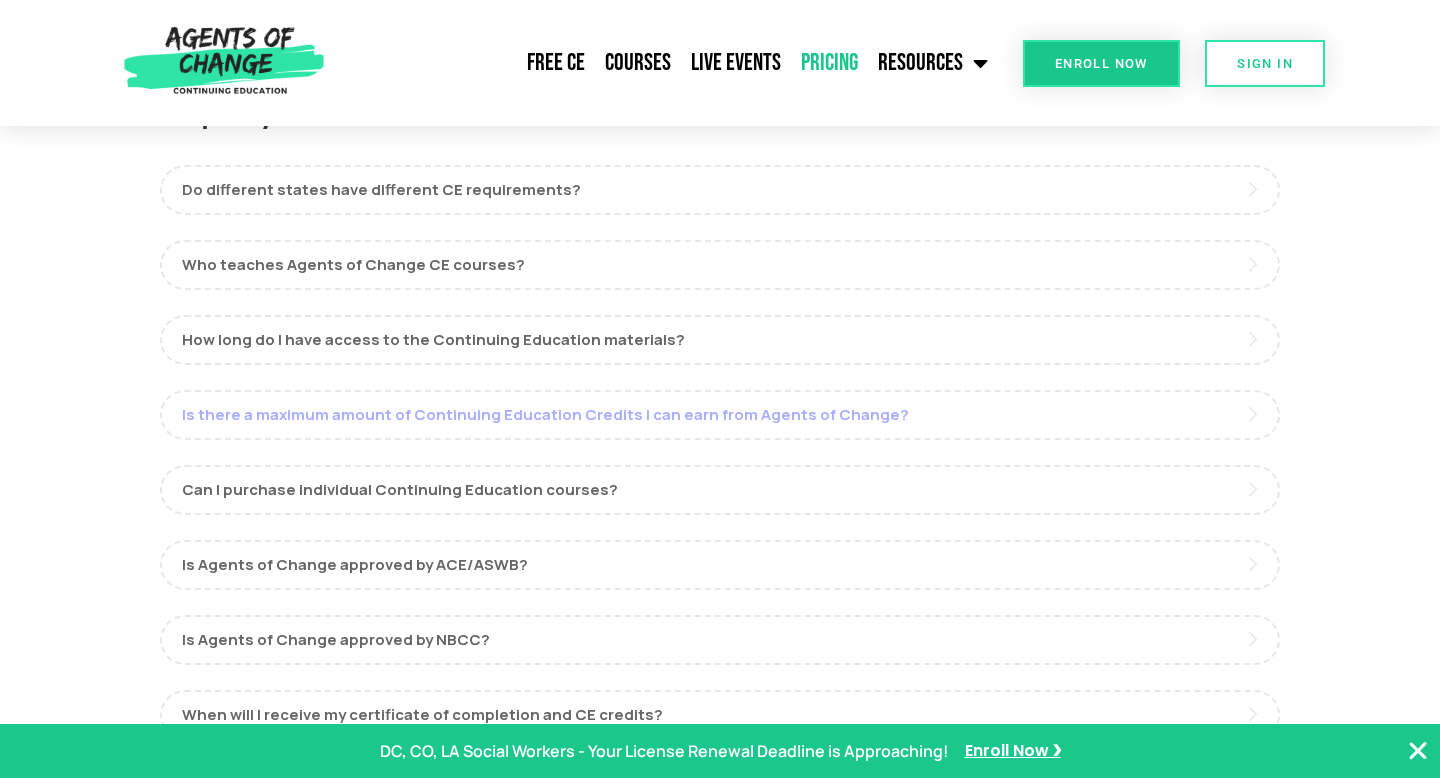 scroll, scrollTop: 1023, scrollLeft: 0, axis: vertical 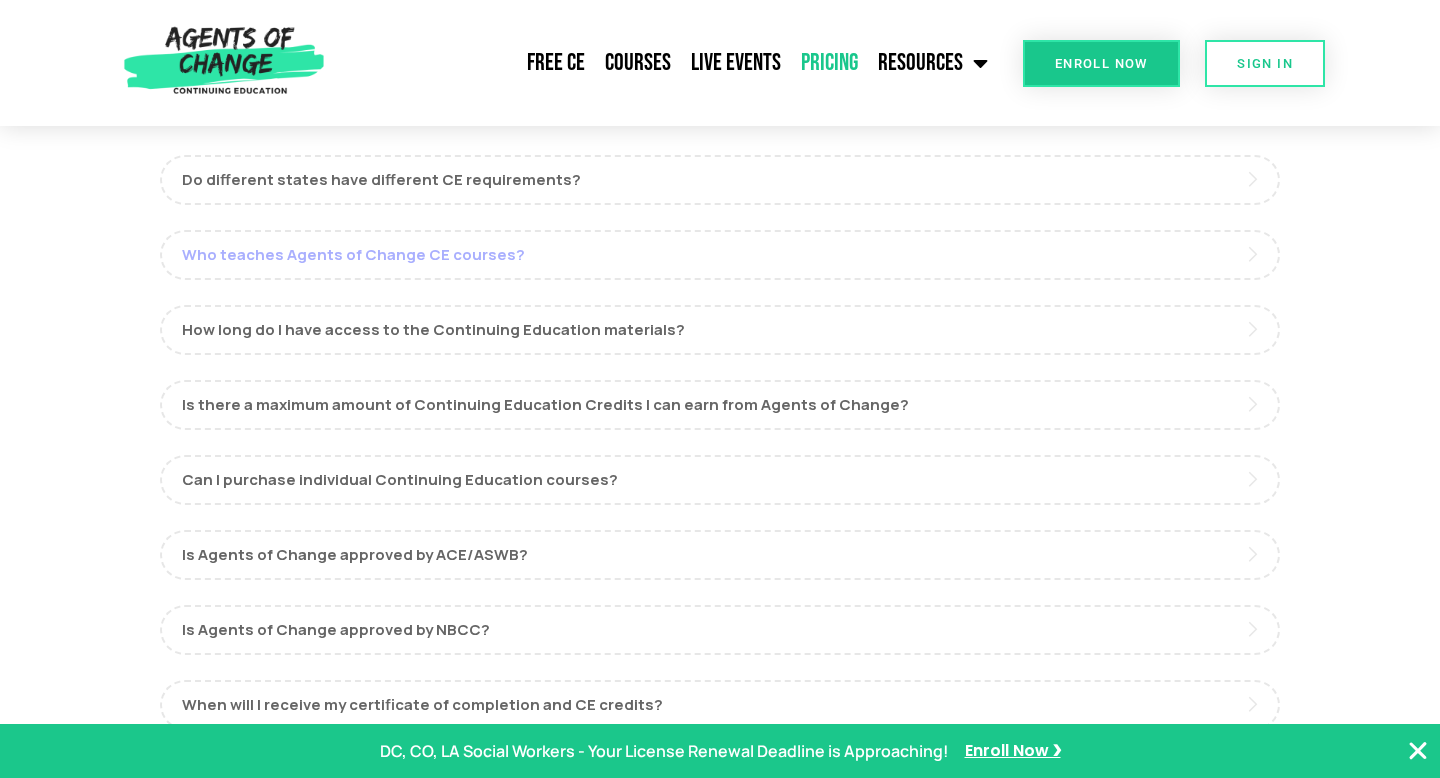 click on "Who teaches Agents of Change CE courses?" at bounding box center (720, 255) 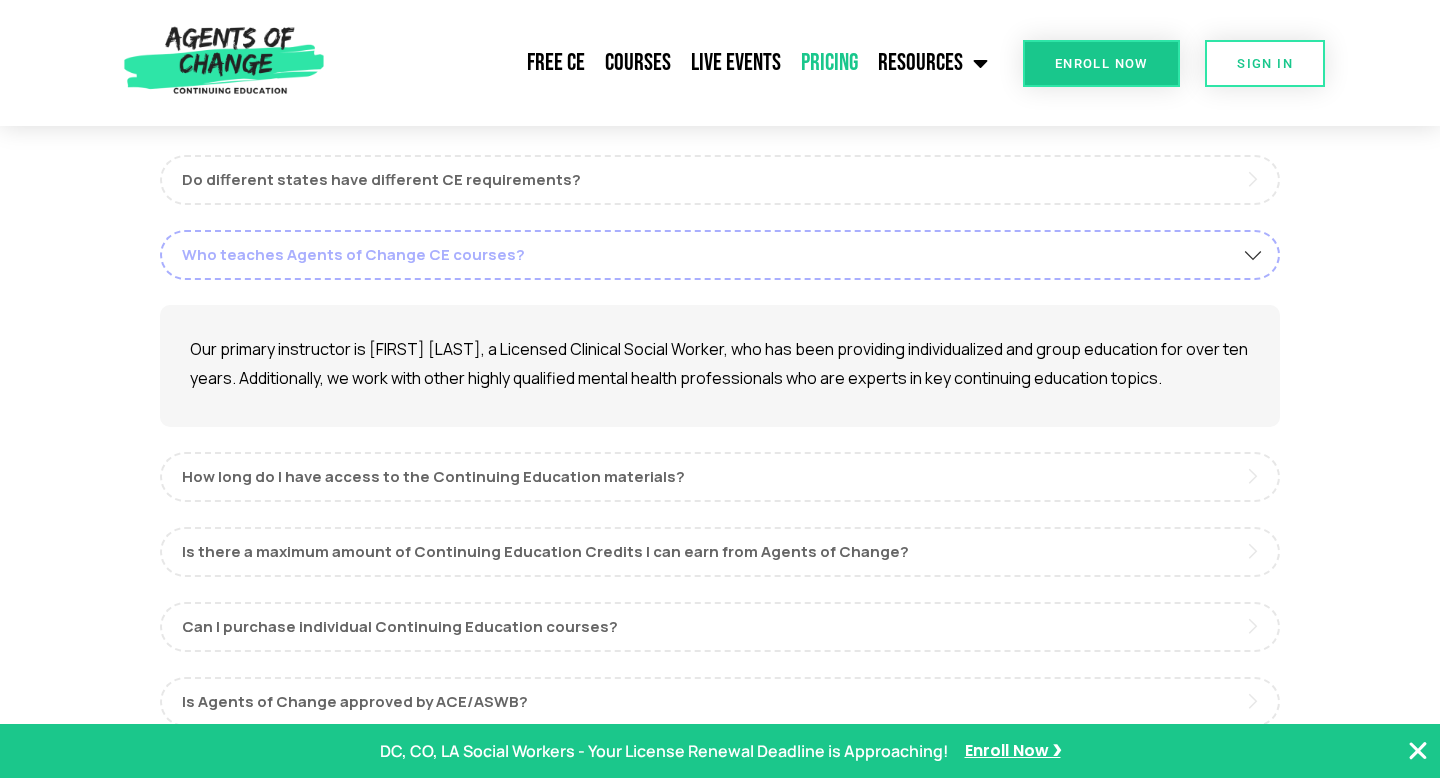 click on "Who teaches Agents of Change CE courses?" at bounding box center (720, 255) 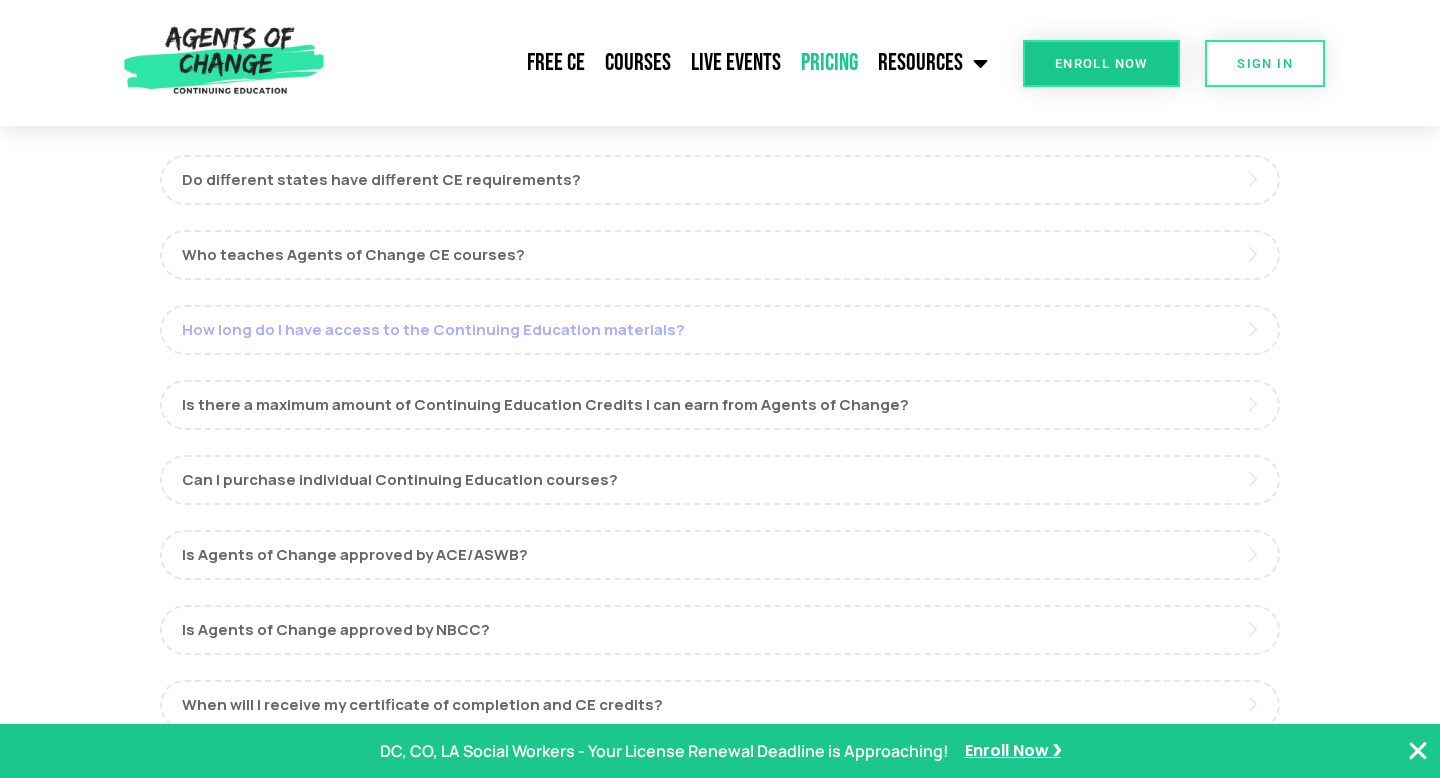 click on "How long do I have access to the Continuing Education materials?" at bounding box center (720, 330) 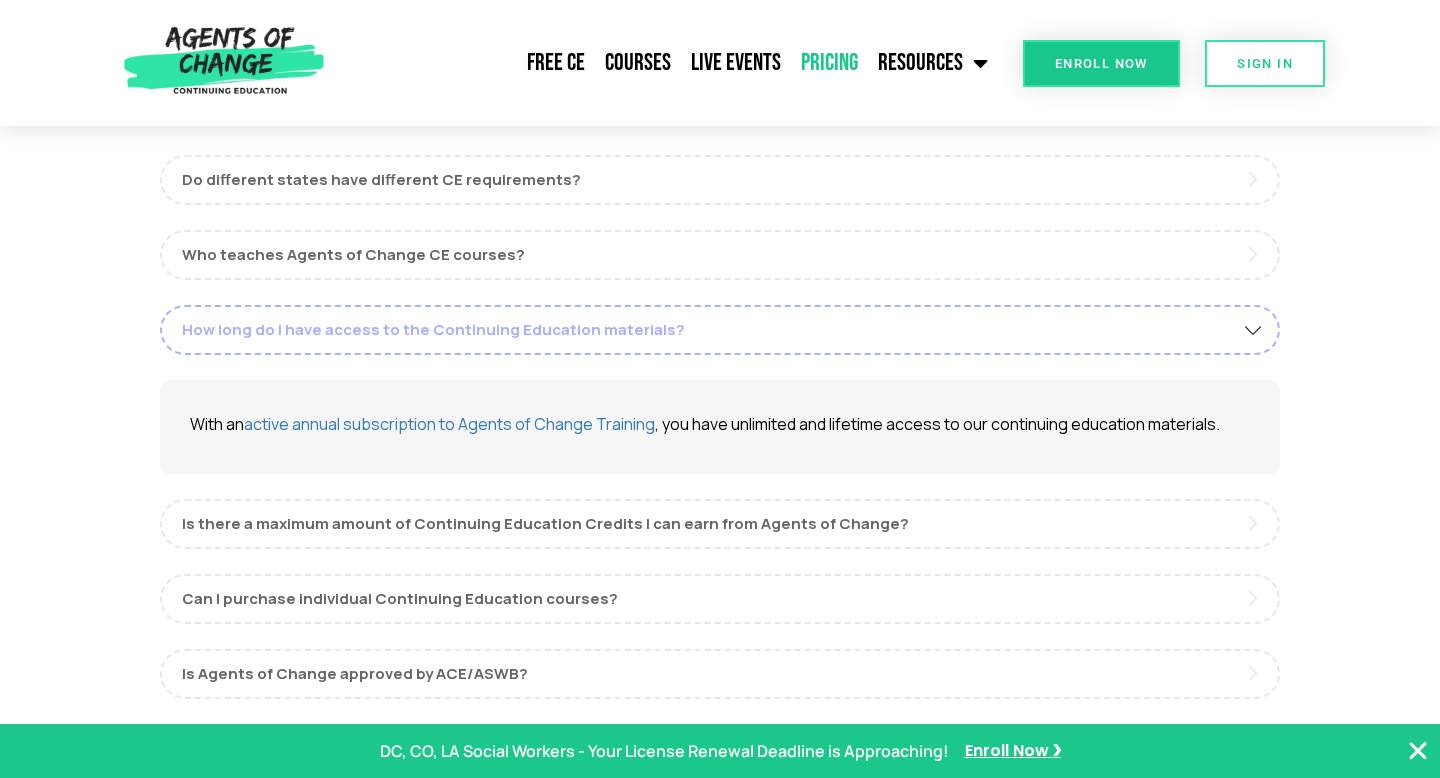 click on "How long do I have access to the Continuing Education materials?" at bounding box center [720, 330] 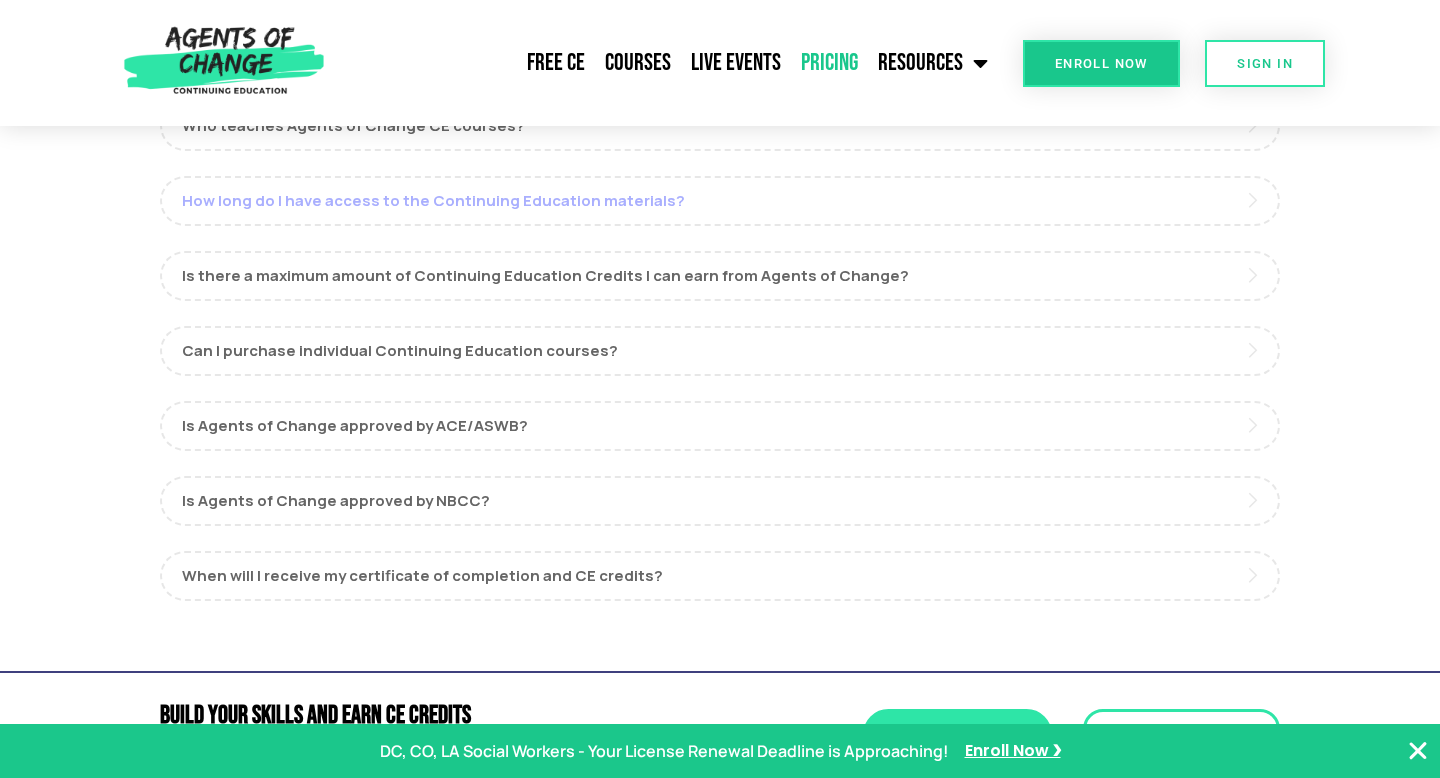 scroll, scrollTop: 1159, scrollLeft: 0, axis: vertical 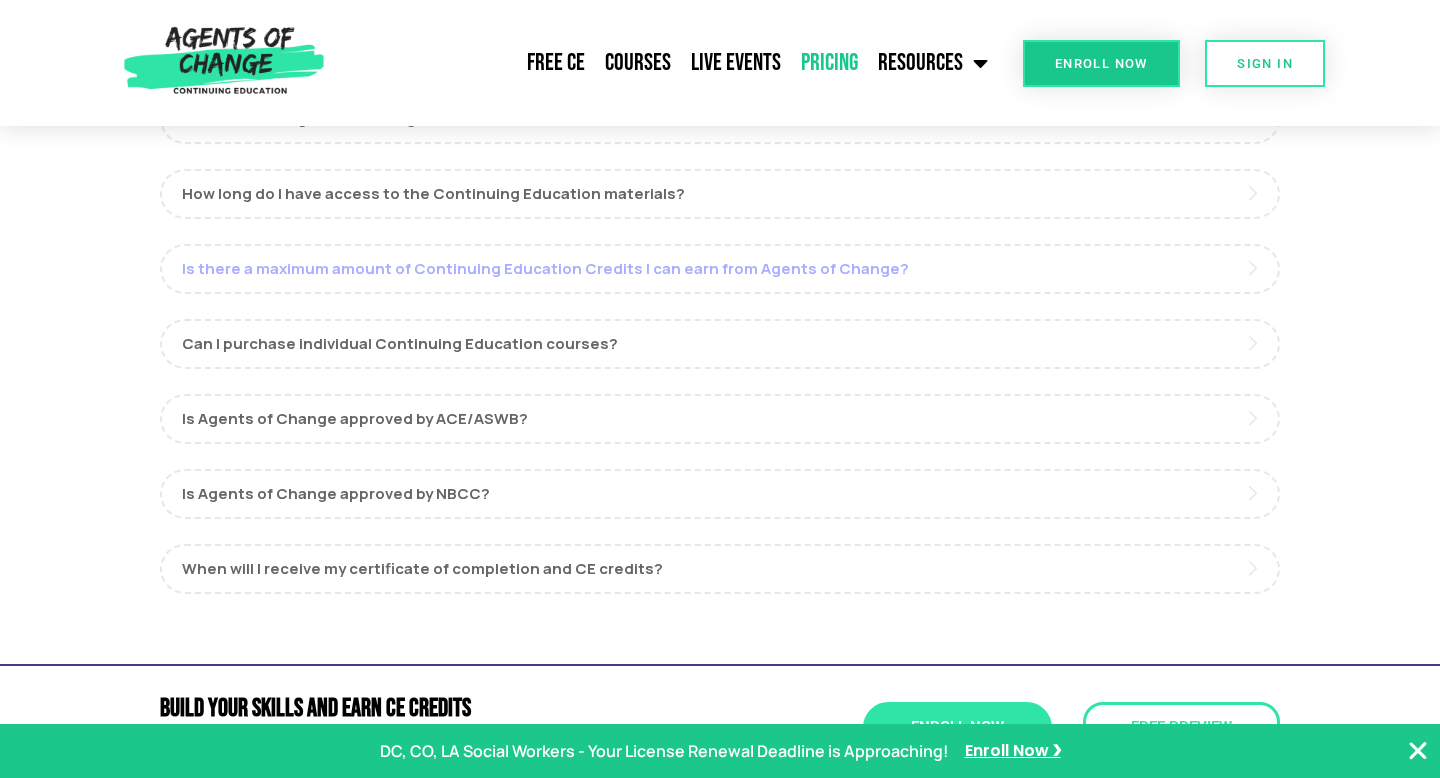 click on "Is there a maximum amount of Continuing Education Credits I can earn from Agents of Change?" at bounding box center [720, 269] 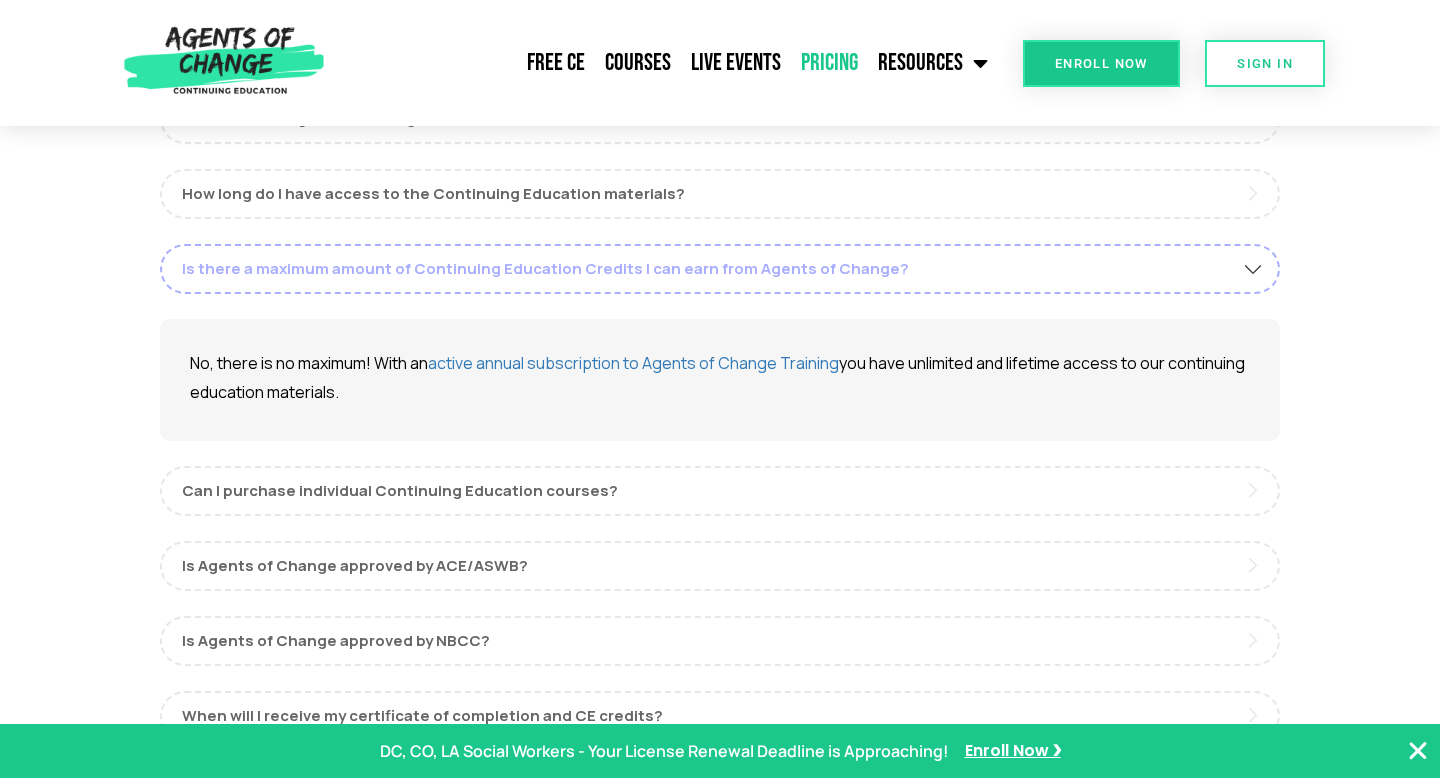 click on "Is there a maximum amount of Continuing Education Credits I can earn from Agents of Change?" at bounding box center (720, 269) 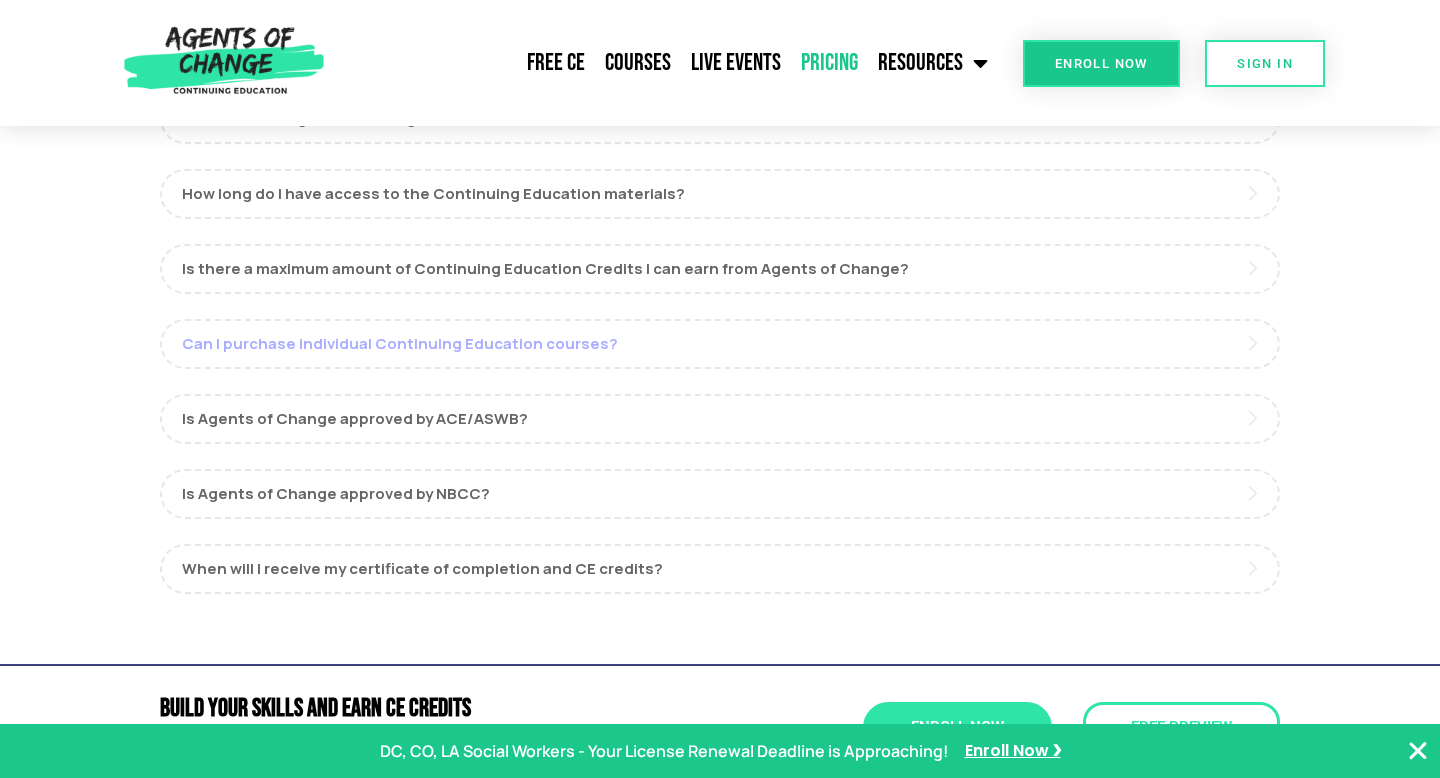 click on "Can I purchase individual Continuing Education courses?" at bounding box center (720, 344) 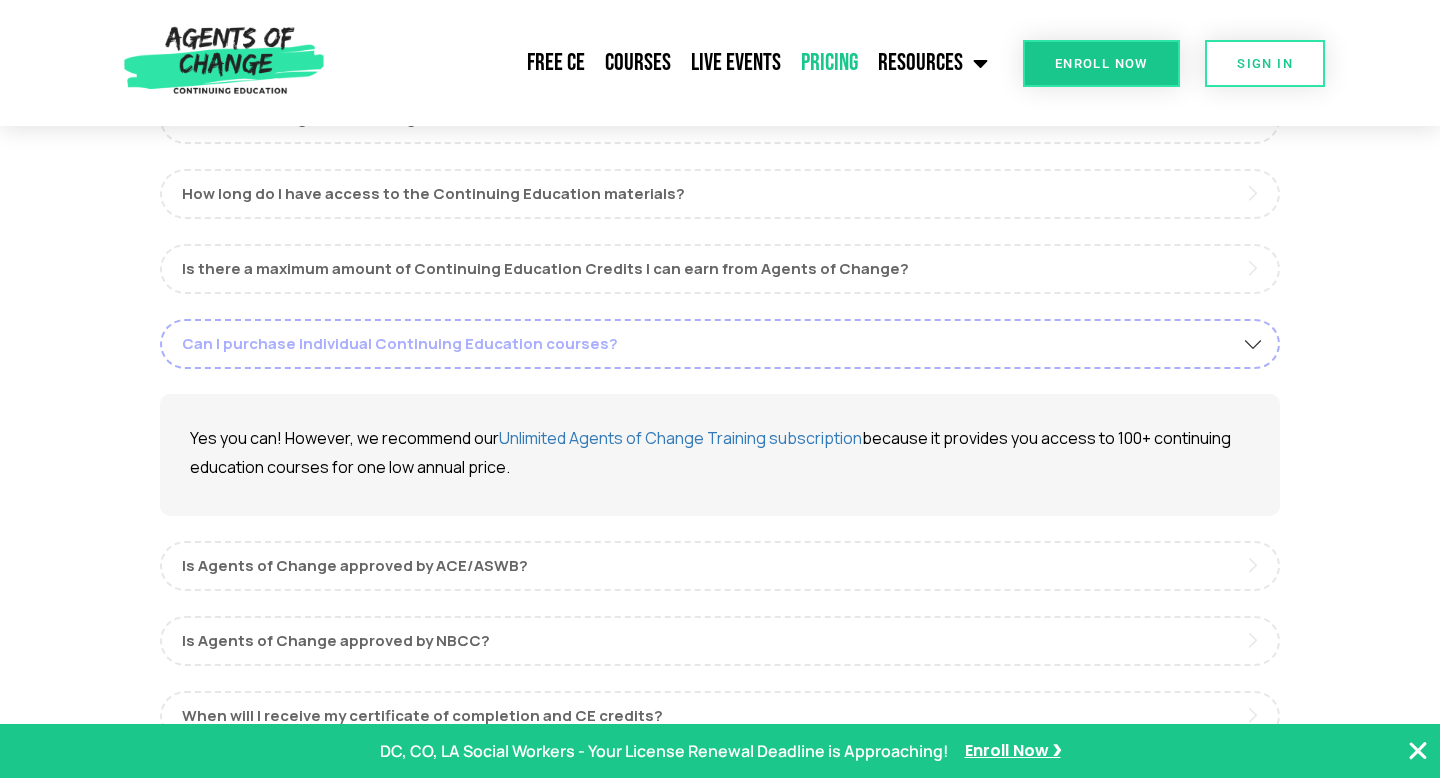click on "Can I purchase individual Continuing Education courses?" at bounding box center [720, 344] 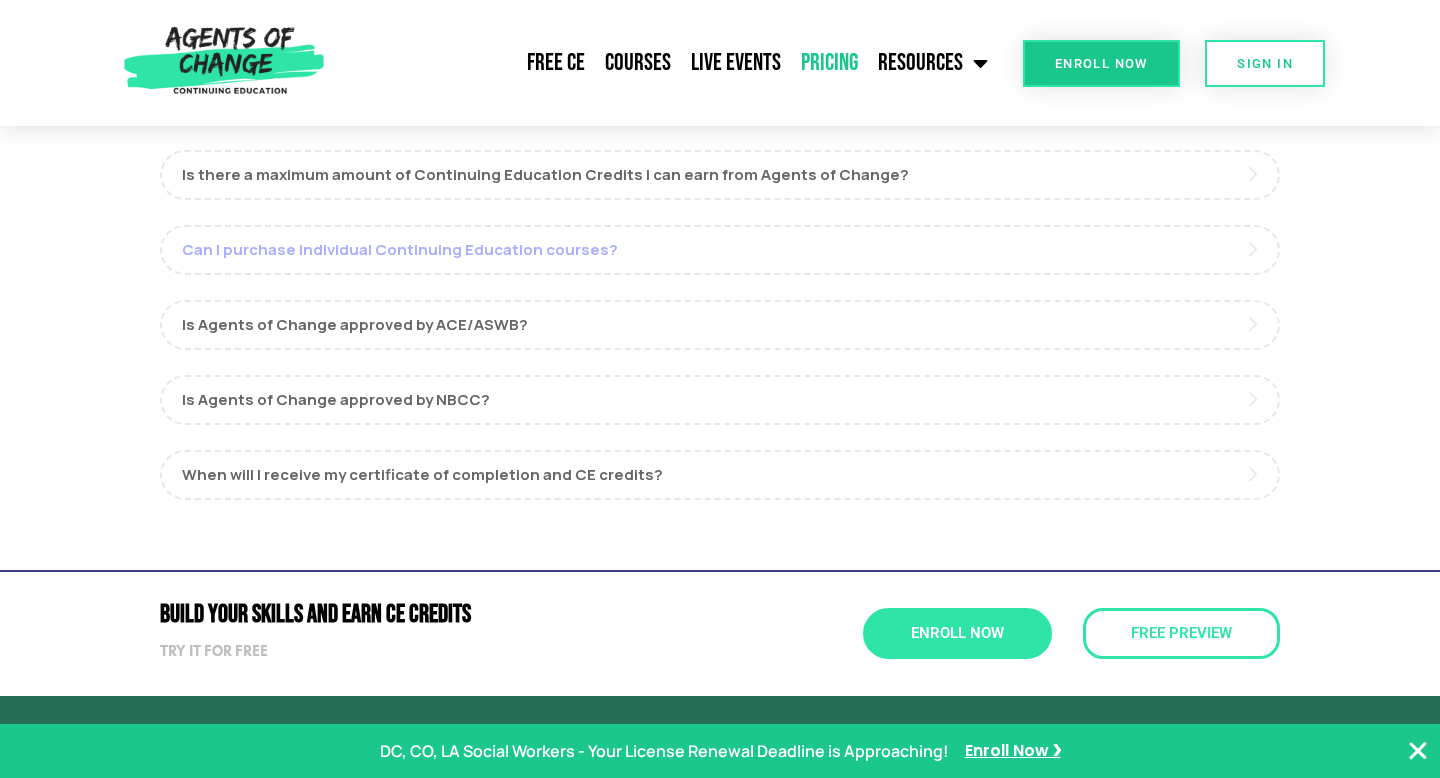 scroll, scrollTop: 1348, scrollLeft: 0, axis: vertical 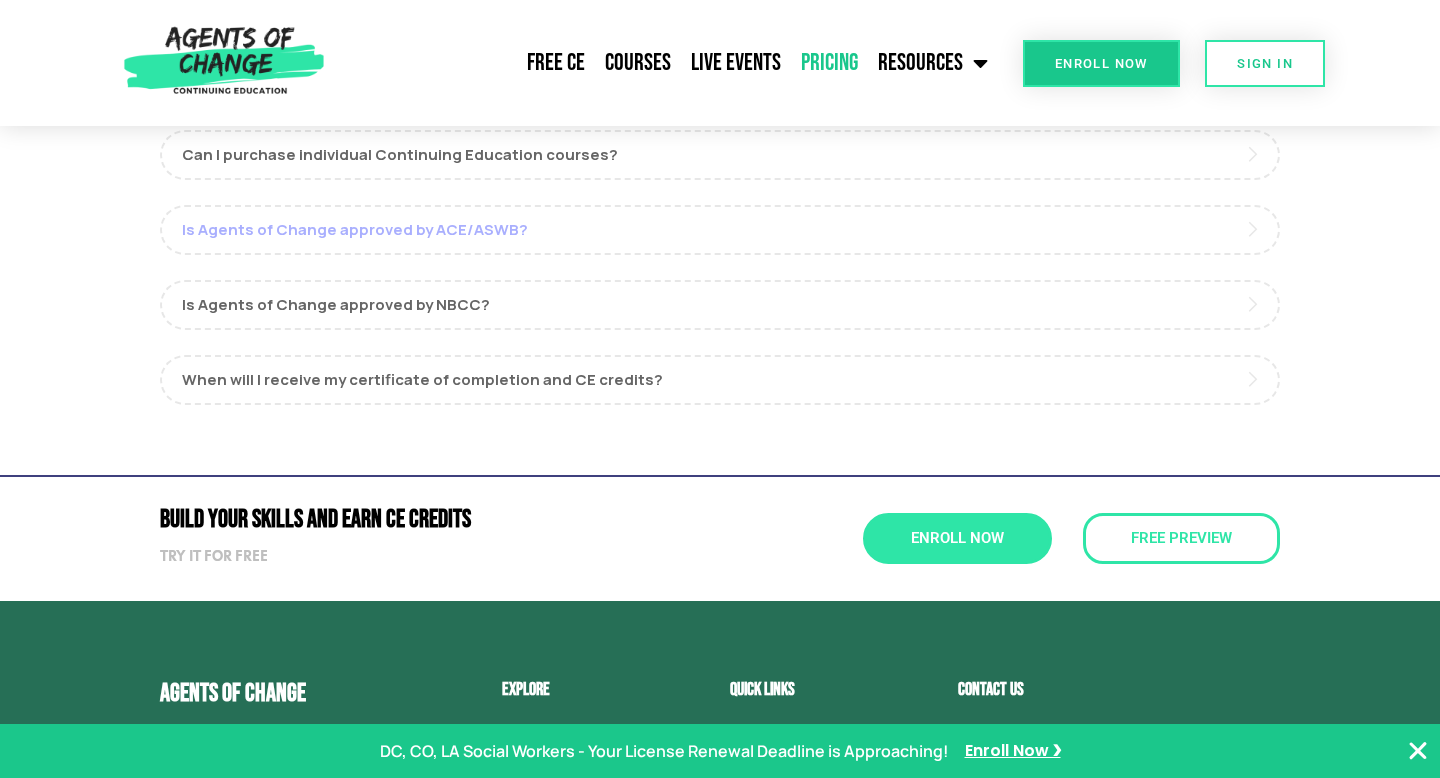 click on "Is Agents of Change approved by ACE/ASWB?" at bounding box center [720, 230] 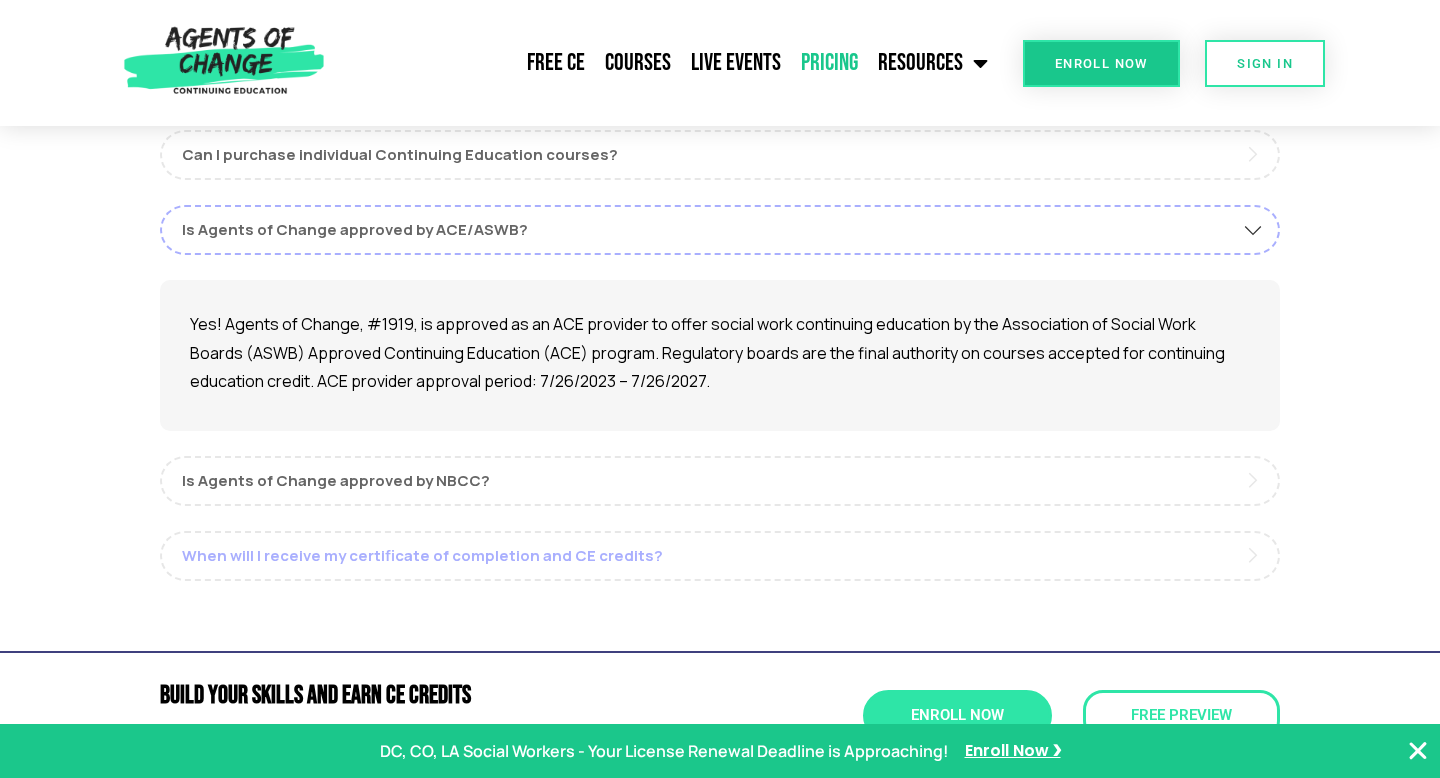 click on "When will I receive my certificate of completion and CE credits?" at bounding box center (720, 556) 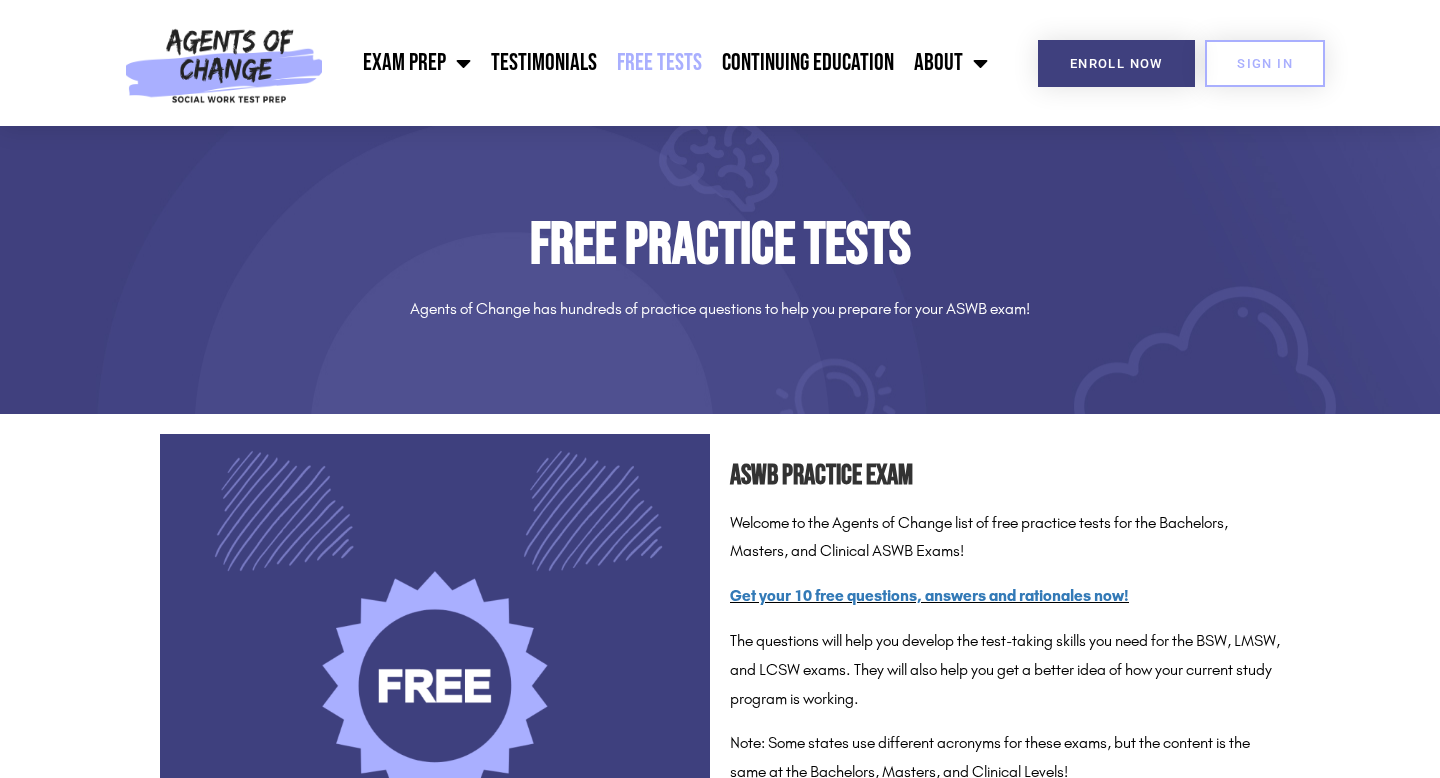 scroll, scrollTop: 175, scrollLeft: 0, axis: vertical 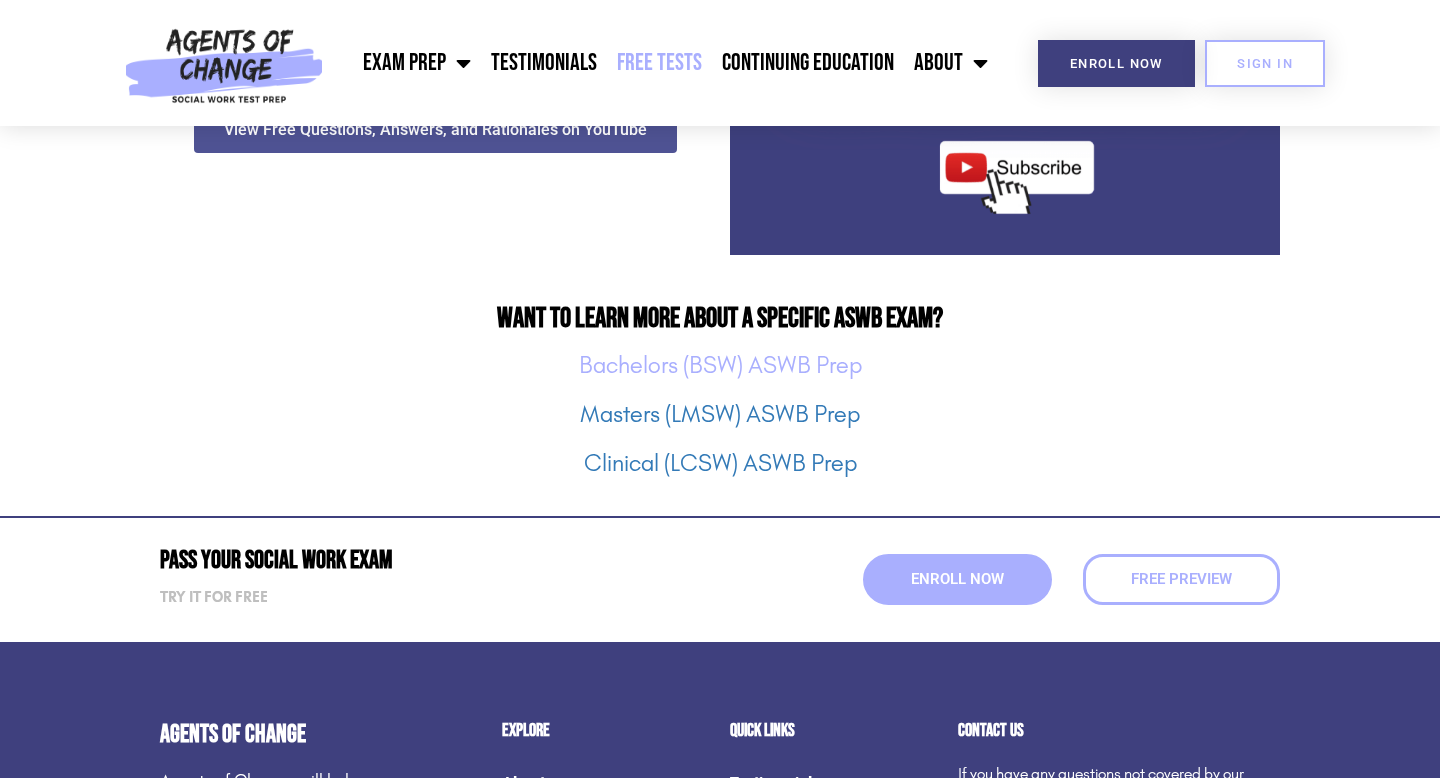 click on "Bachelors (BSW) ASWB Prep" at bounding box center [720, 365] 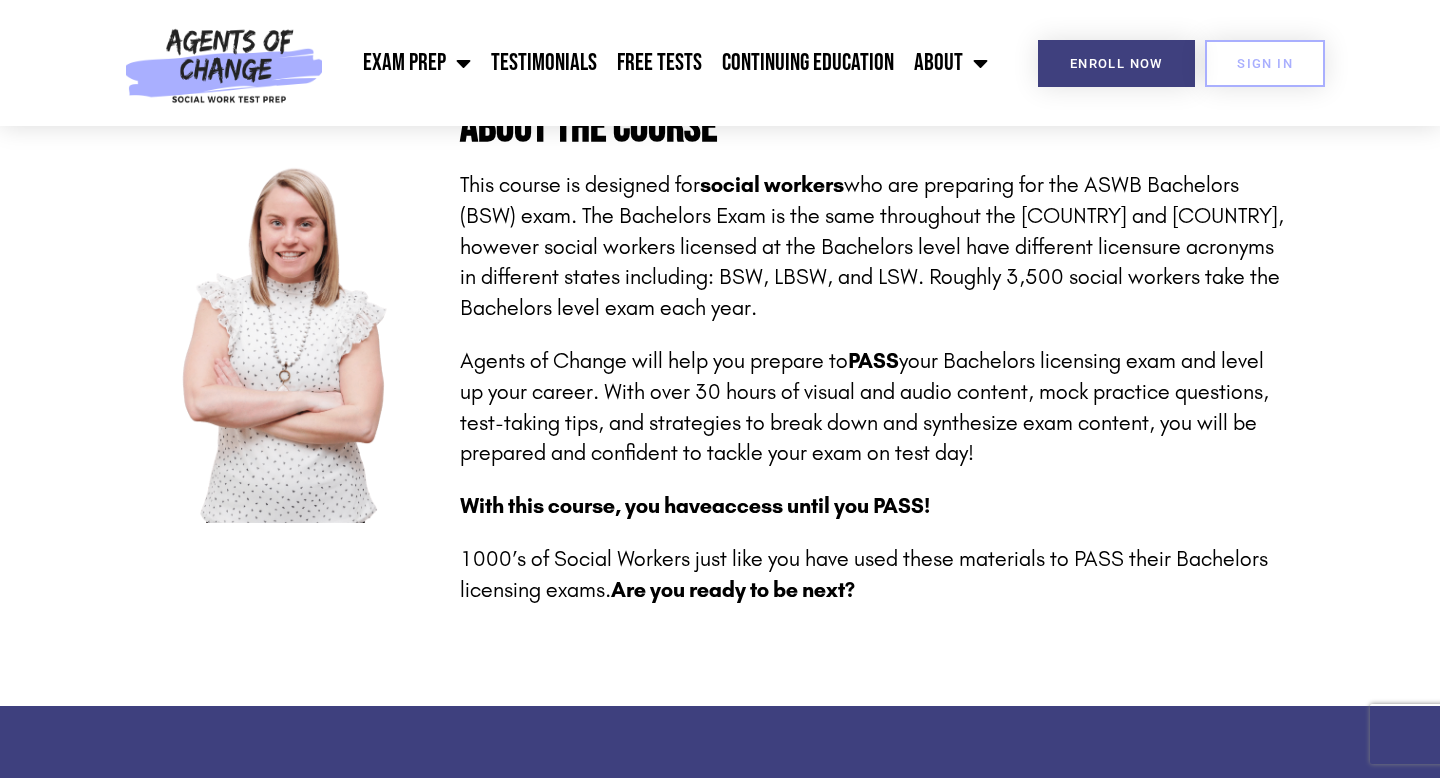 scroll, scrollTop: 502, scrollLeft: 0, axis: vertical 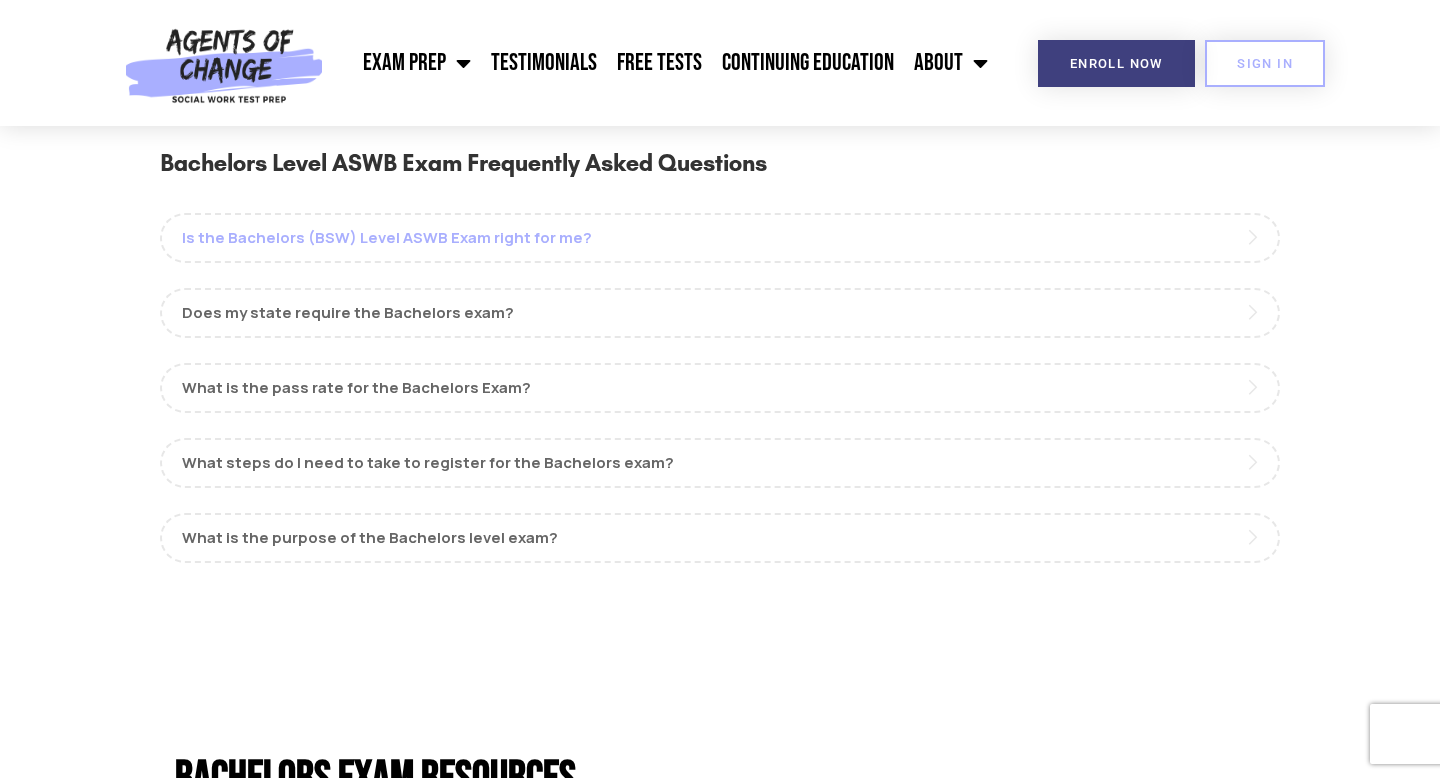 click on "Is the Bachelors (BSW) Level ASWB Exam right for me?" at bounding box center (720, 238) 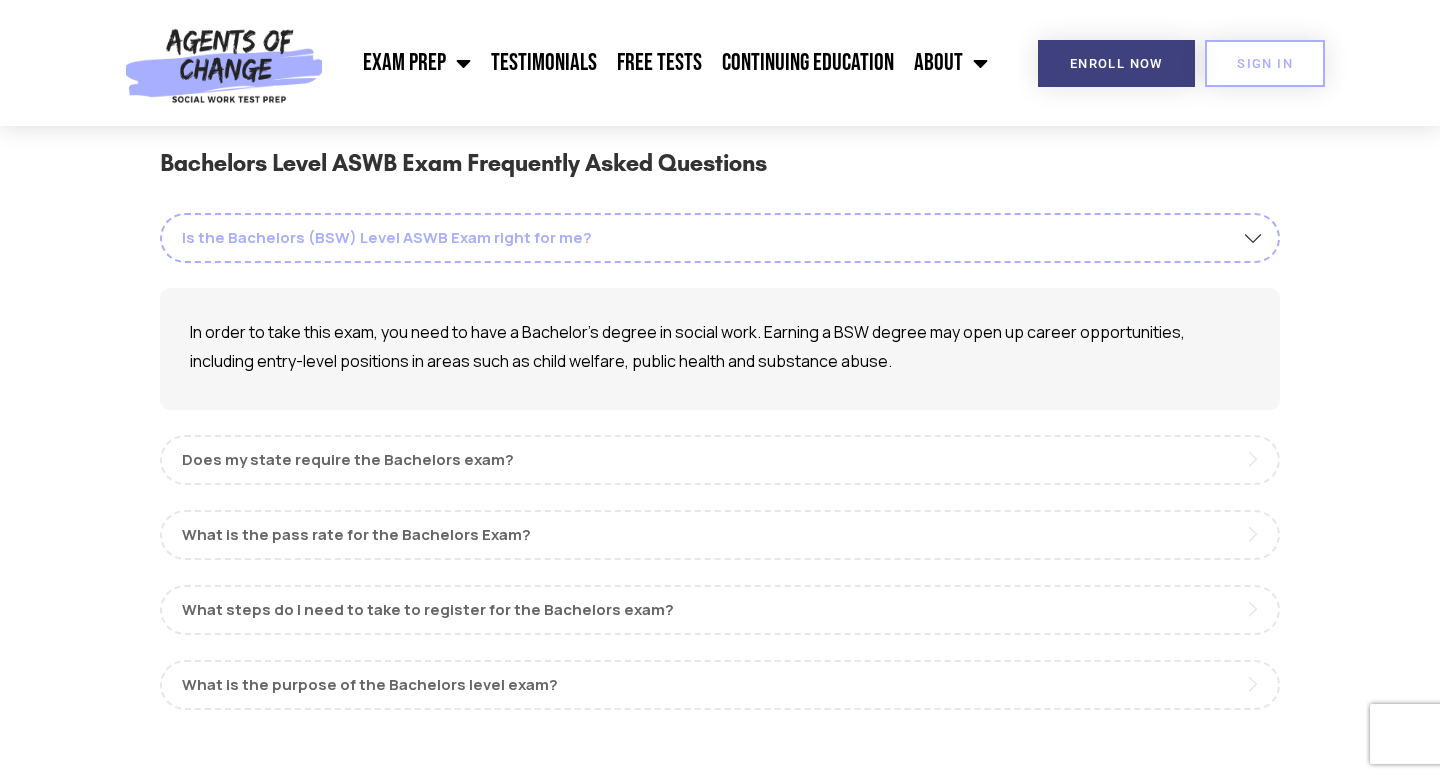 click on "Is the Bachelors (BSW) Level ASWB Exam right for me?" at bounding box center (720, 238) 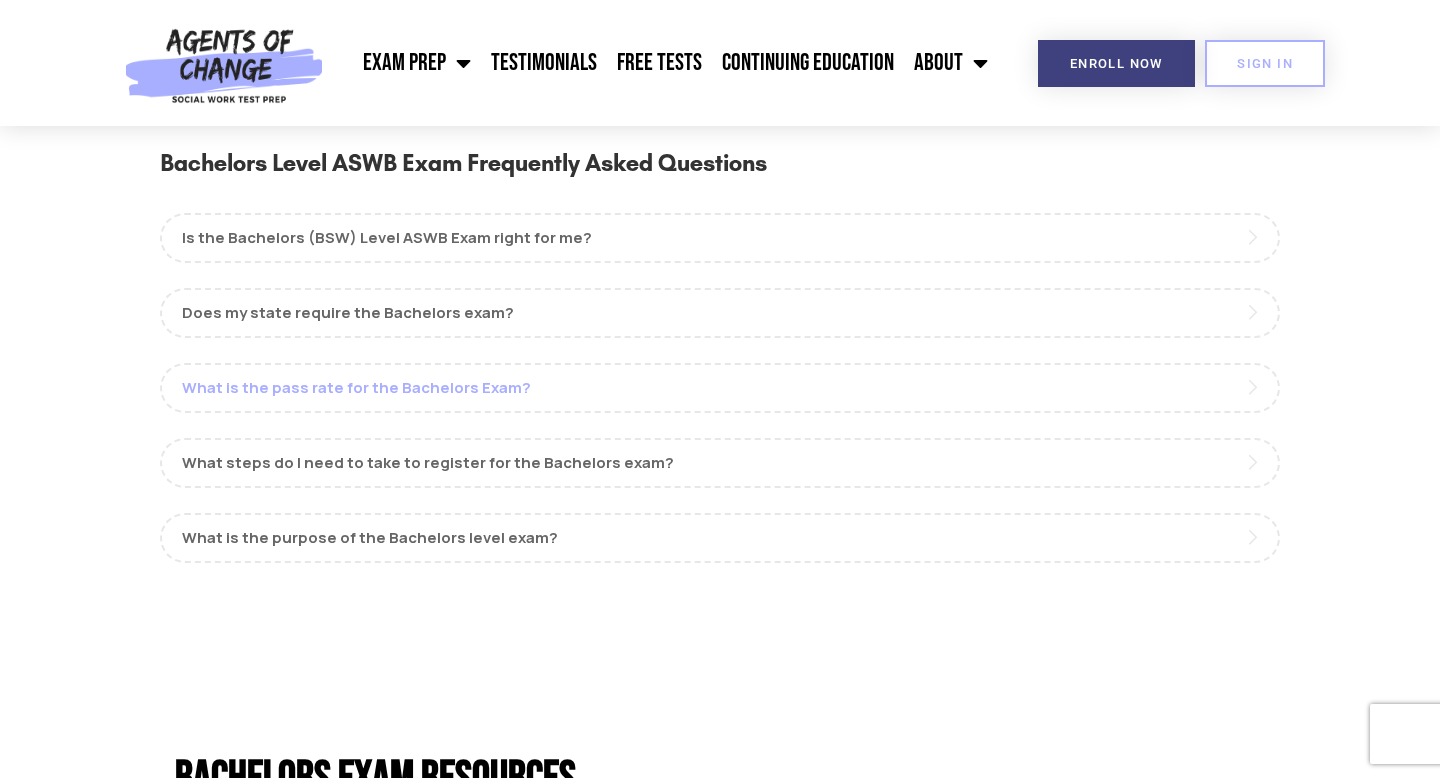 click on "What is the pass rate for the Bachelors Exam?" at bounding box center (720, 388) 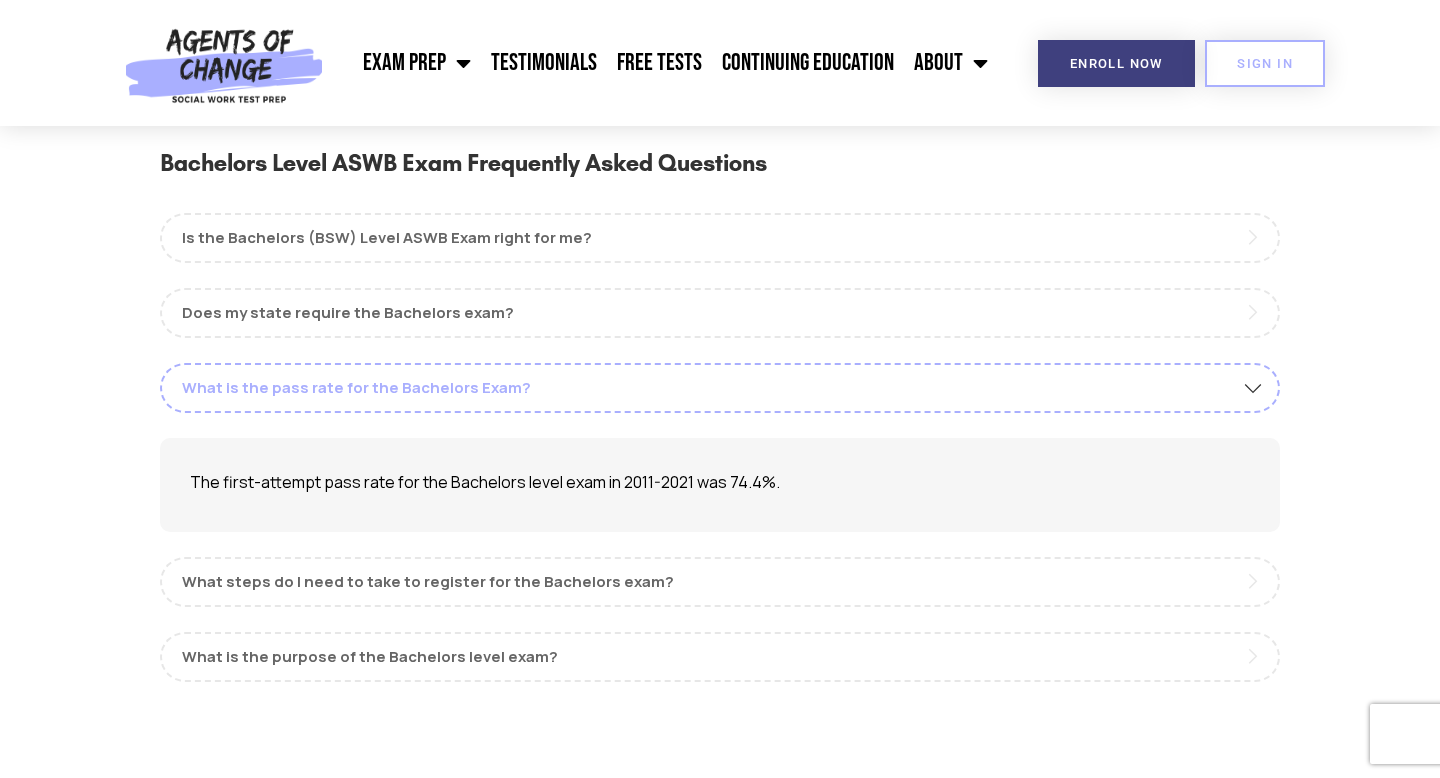 click on "What is the pass rate for the Bachelors Exam?" at bounding box center [720, 388] 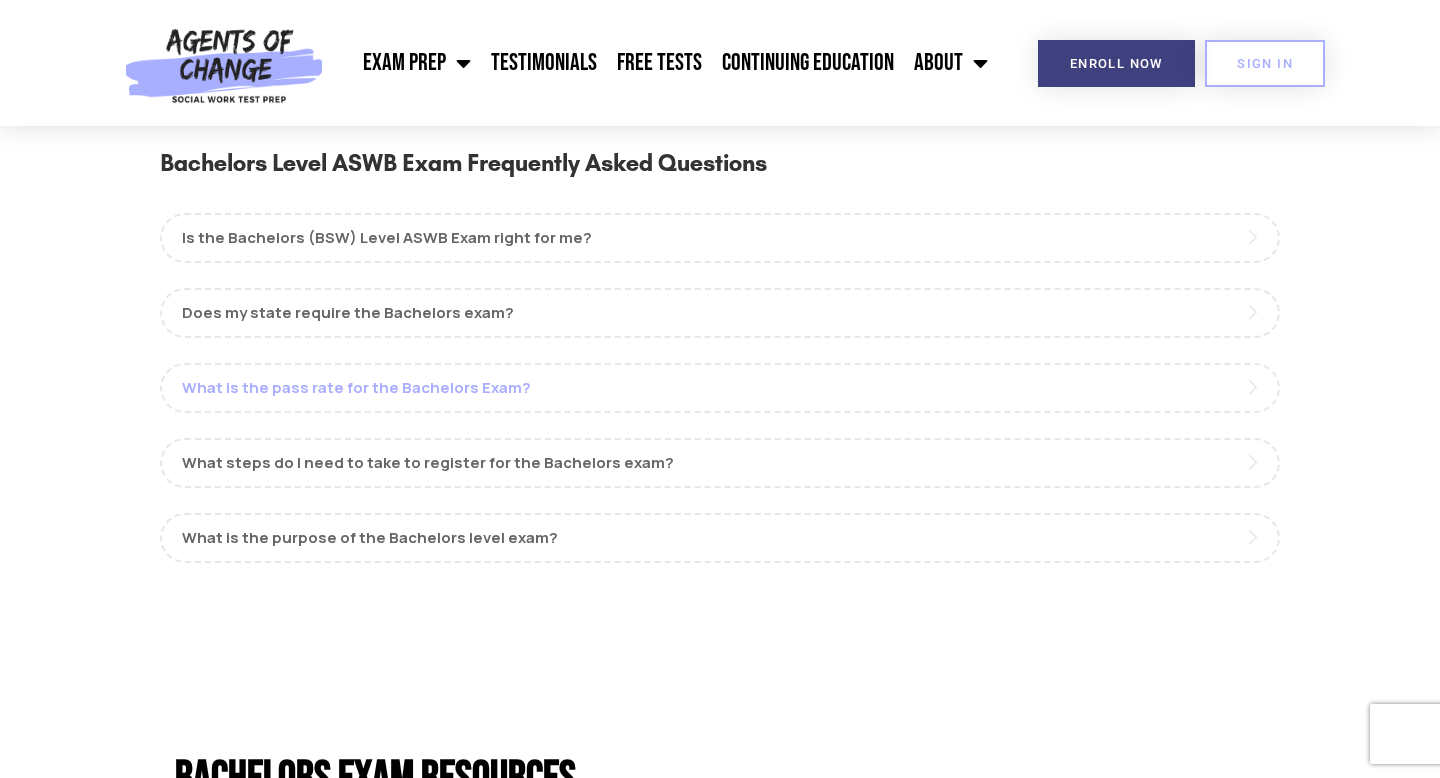 click on "What is the pass rate for the Bachelors Exam?" at bounding box center [720, 388] 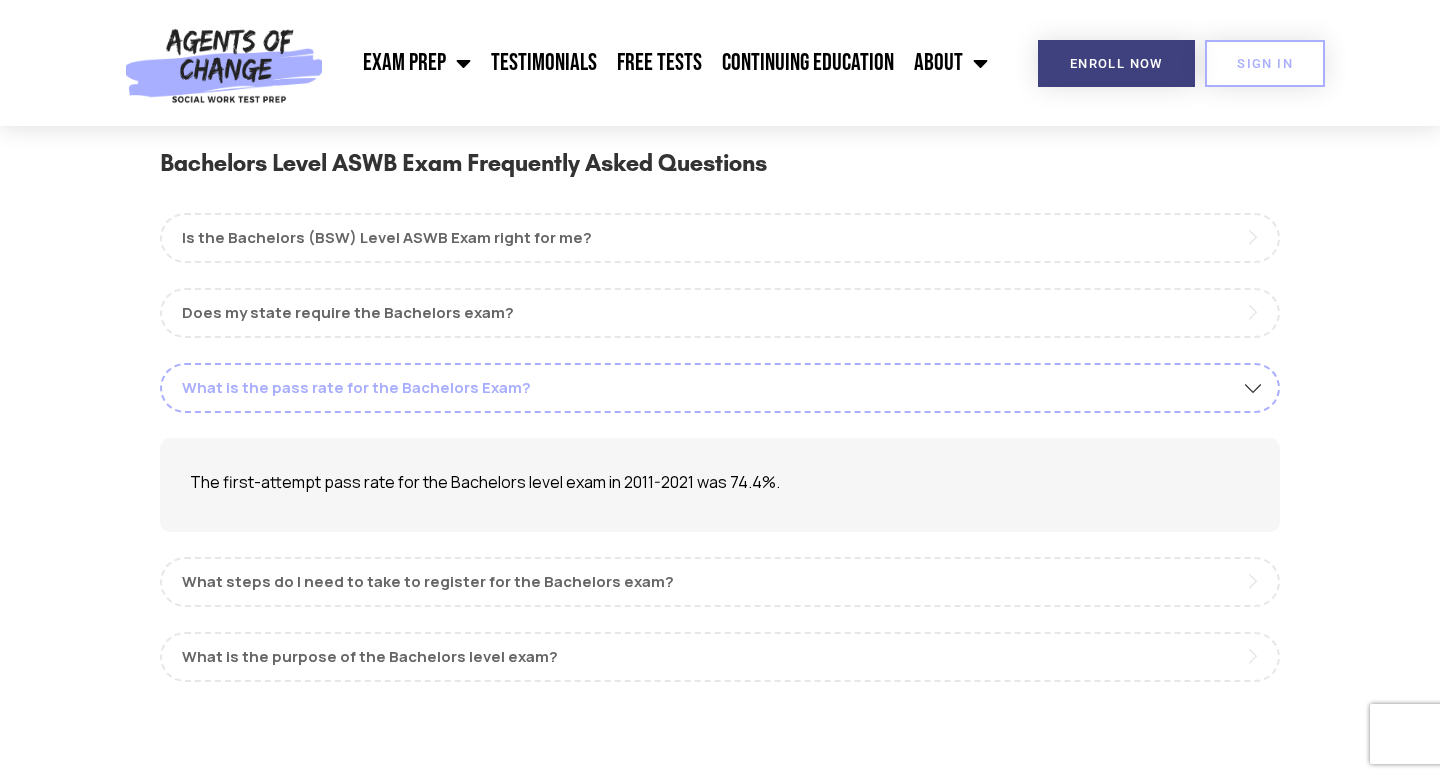 click on "What is the pass rate for the Bachelors Exam?" at bounding box center (720, 388) 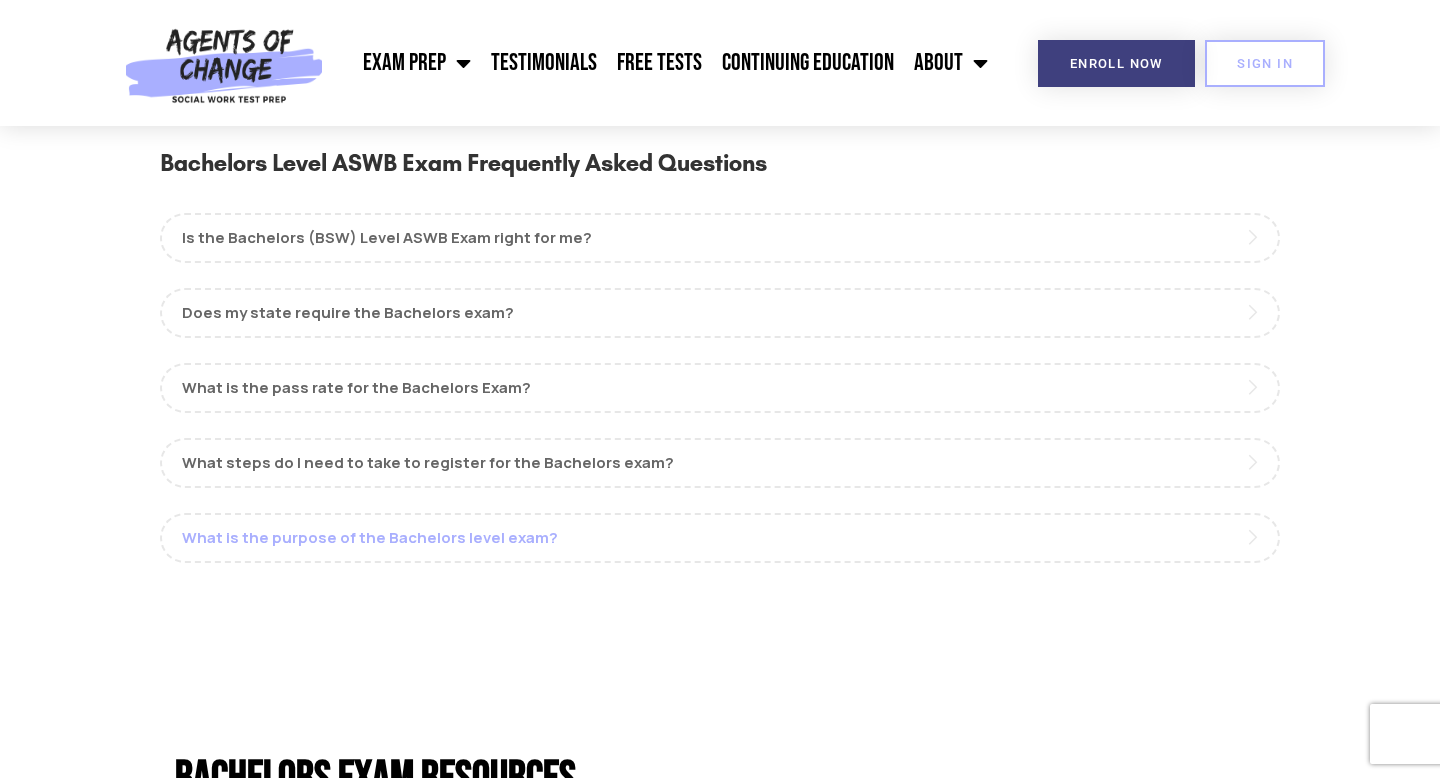 click on "What is the purpose of the Bachelors level exam?" at bounding box center [720, 538] 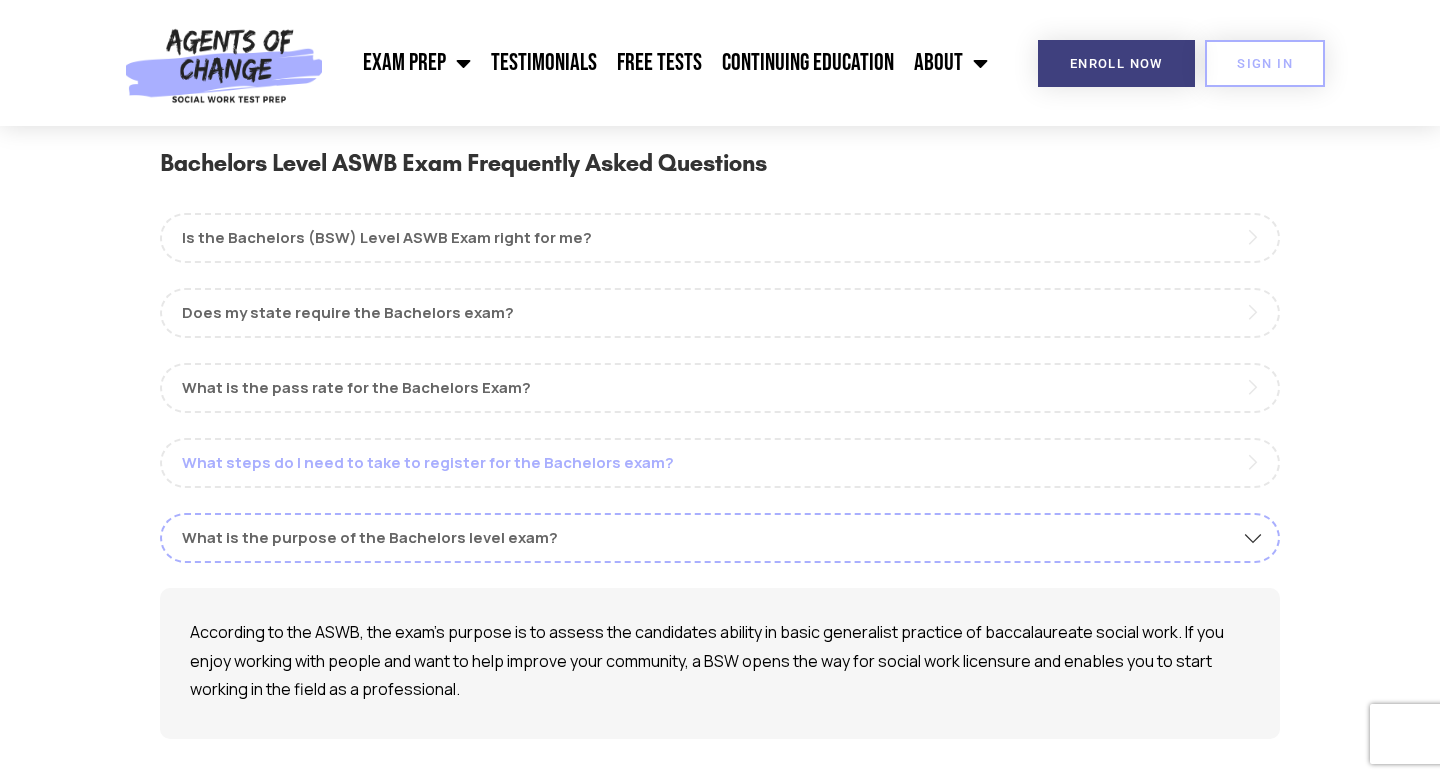 click on "What steps do I need to take to register for the Bachelors exam?" at bounding box center [720, 463] 